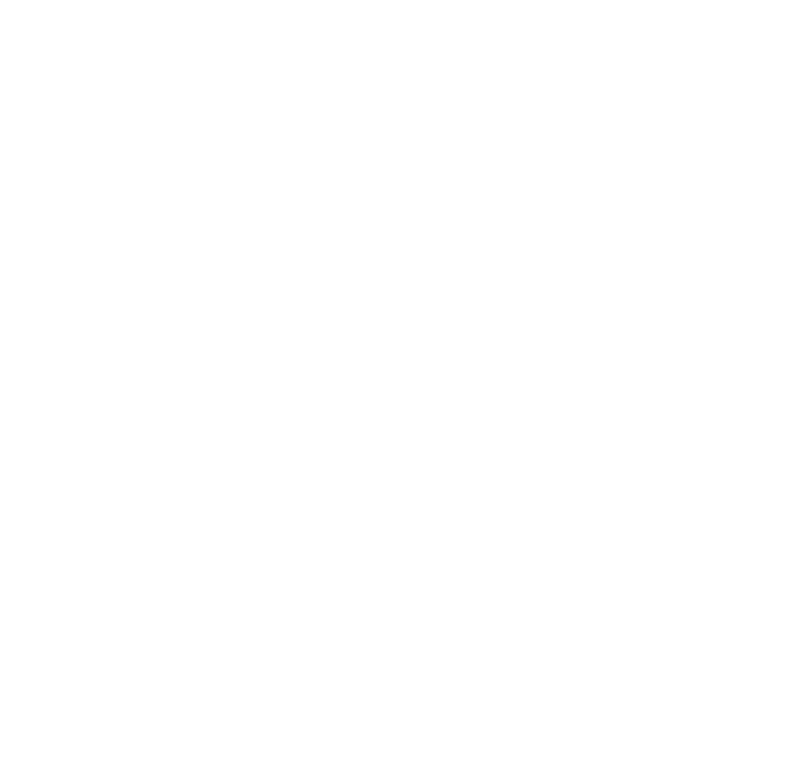 scroll, scrollTop: 0, scrollLeft: 0, axis: both 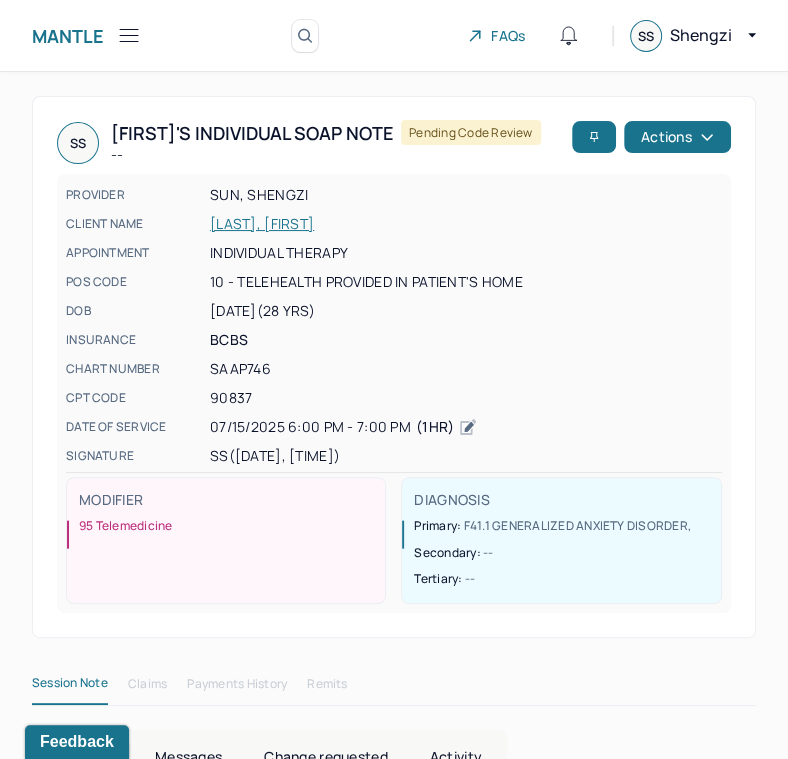 click 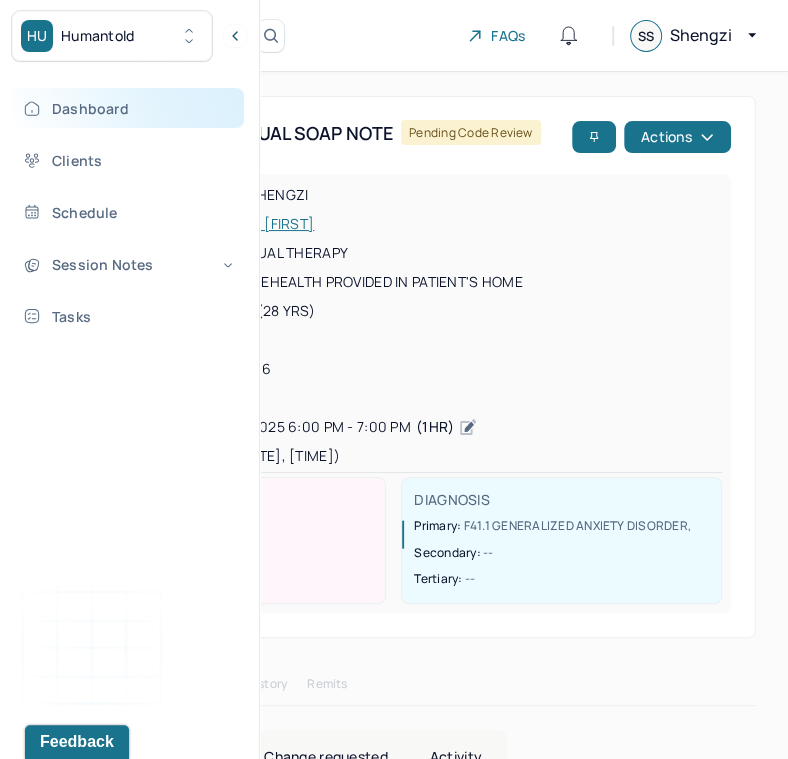 click on "Dashboard" at bounding box center [128, 108] 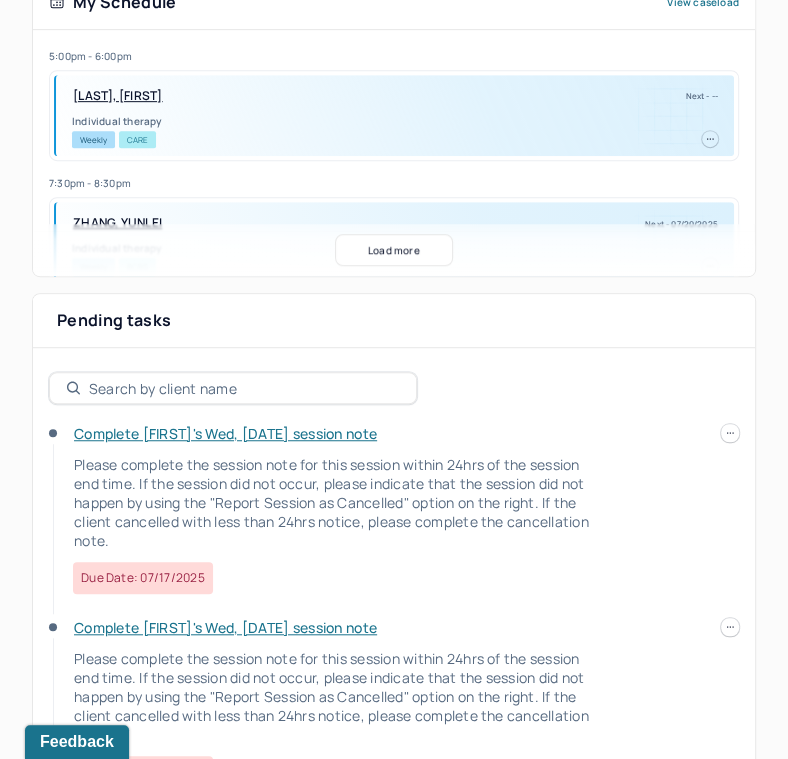 scroll, scrollTop: 545, scrollLeft: 0, axis: vertical 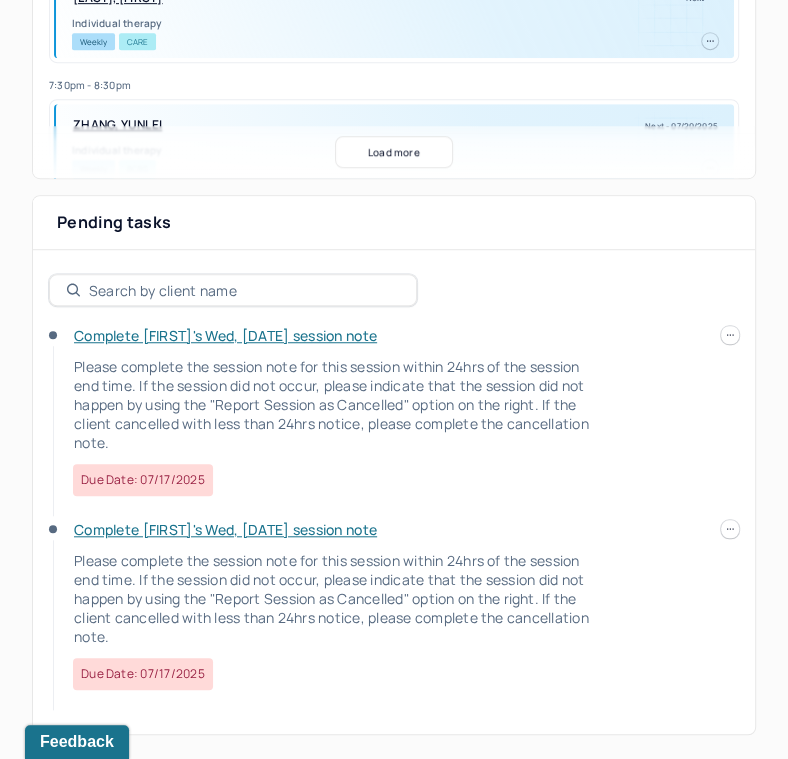 click on "[FIRST] [LAST]       Dashboard Clients Schedule Session Notes Tasks SS [FIRST]   Sun provider   Logout Mantle       Search by client name, chart number     FAQs     SS [FIRST] Let’s get you started 🚀 You can manage your caseload and availability here   this week   SESSIONS SCHEDULED 4 COMPLETED NOTES 0 LATE NOTES 0 My Schedule View caseload [TIME] - [TIME]   [LAST], [FIRST]   Next - -- Individual therapy Weekly CARE     [TIME] - [TIME]   [LAST], [FIRST]   Next - [DATE] Individual therapy Weekly BCBS     [TIME] - [TIME]   [LAST], [FIRST]   Next - [DATE] Family therapy Weekly OXF     [TIME] - [TIME]   [LAST], [FIRST]   Next - [DATE] Individual therapy Bi-Weekly AET     [TIME] - [TIME]   [FIRST], [FIRST]   Next - [DATE] Individual therapy Weekly BCBS     [TIME] - [TIME]   [LAST], [FIRST]   Next - [DATE] Individual therapy Bi-Weekly UMR     [TIME] - [TIME]   [FIRST], [FIRST]   Next - [DATE] Individual therapy Bi-Weekly BCBS     [TIME] - [TIME]   [LAST], [FIRST]" at bounding box center [394, 107] 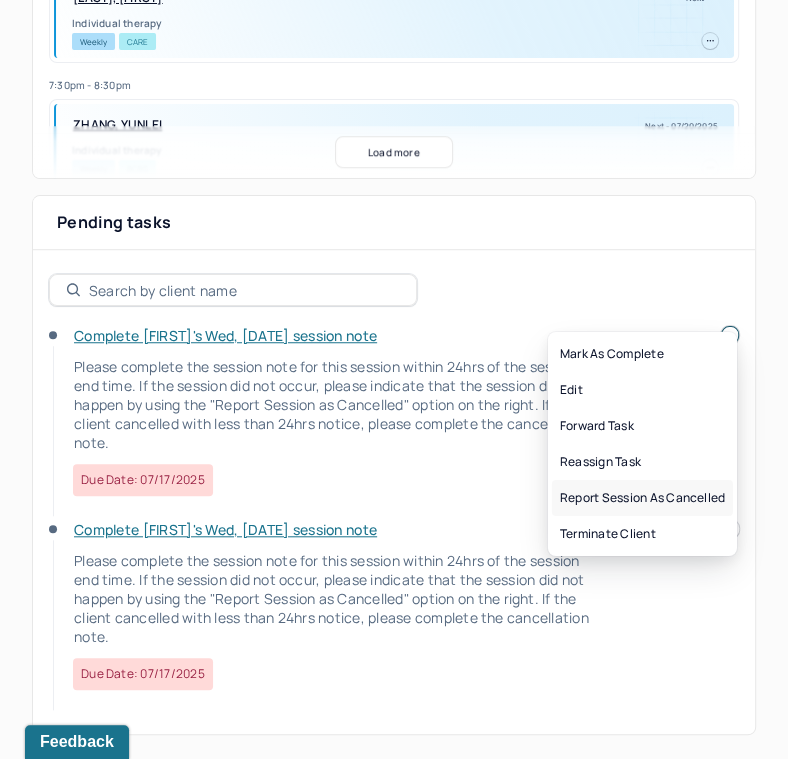 click on "Report session as cancelled" at bounding box center [642, 498] 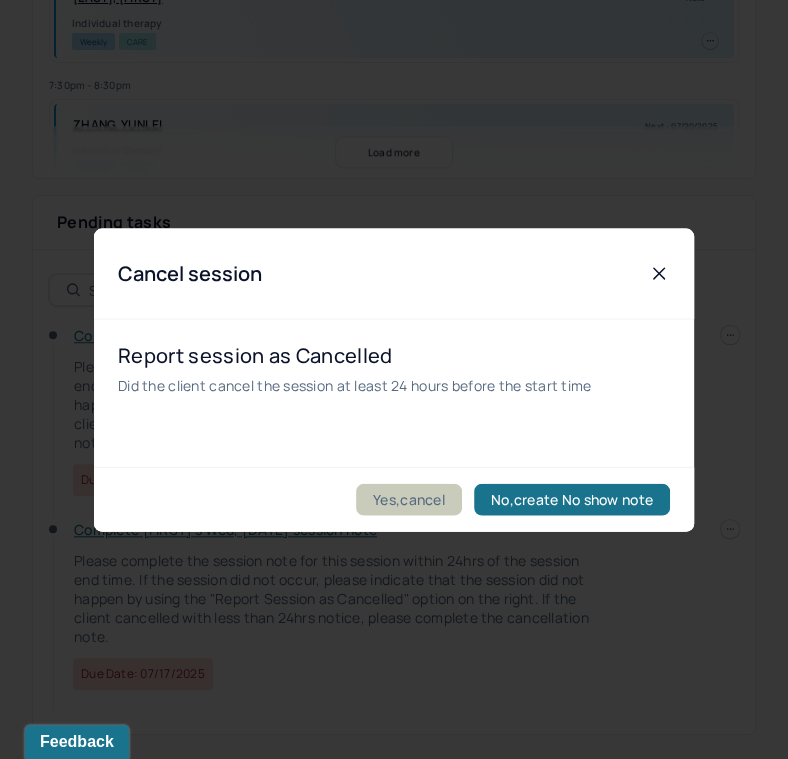 click on "Yes,cancel" at bounding box center [409, 499] 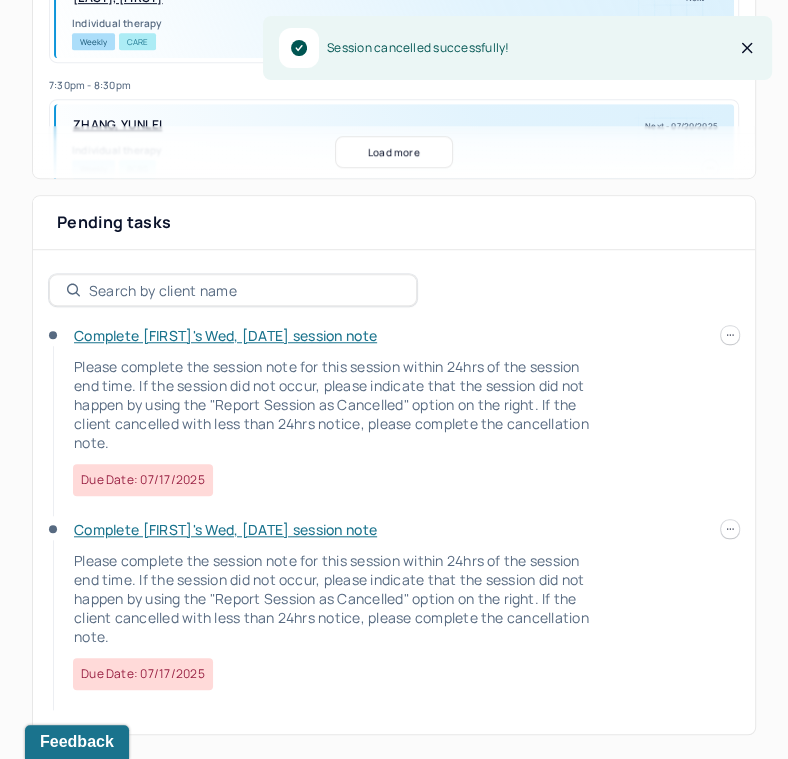 scroll, scrollTop: 348, scrollLeft: 0, axis: vertical 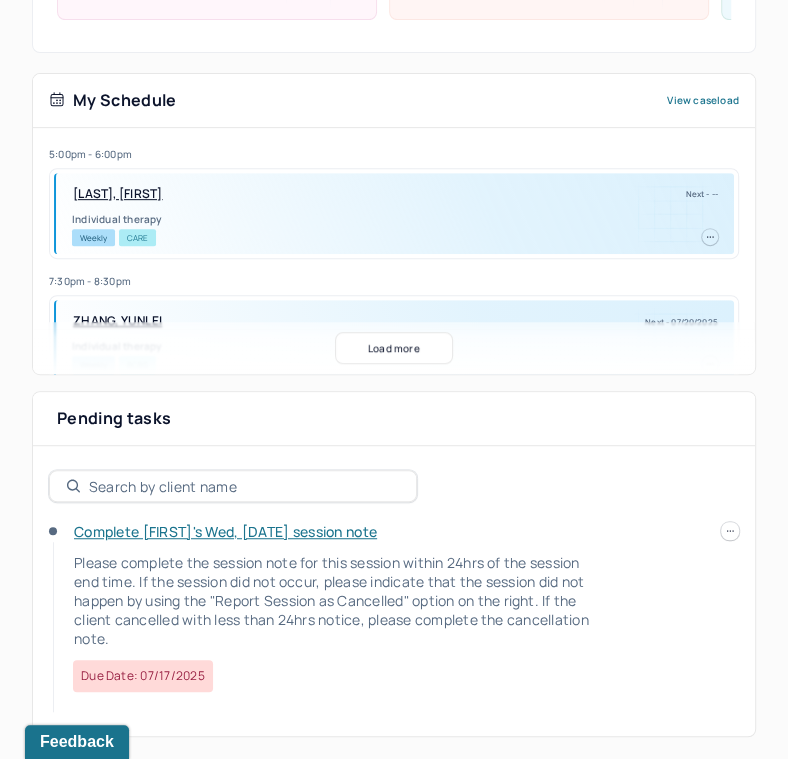click 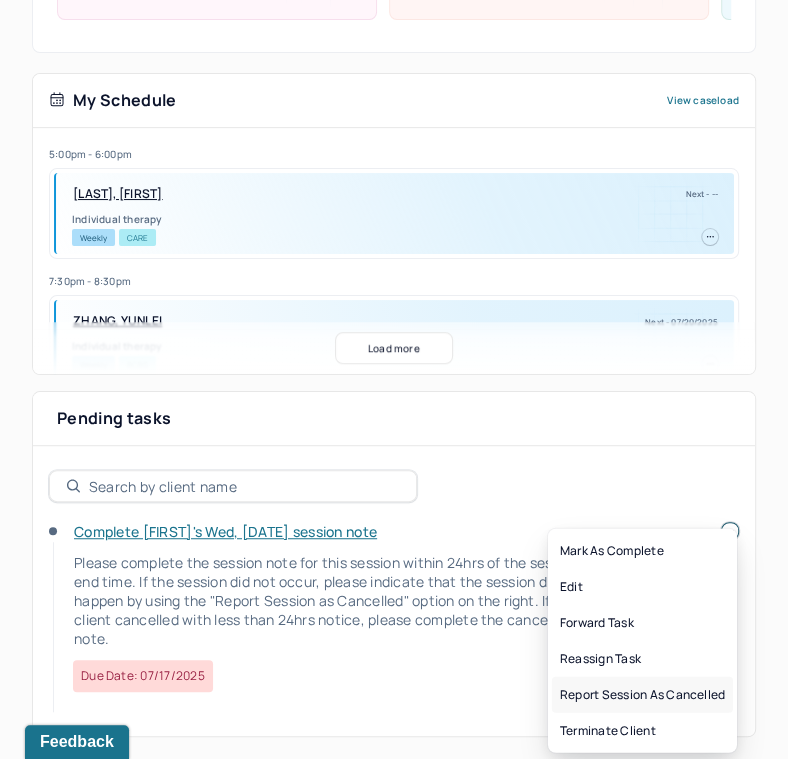 click on "Report session as cancelled" at bounding box center (642, 695) 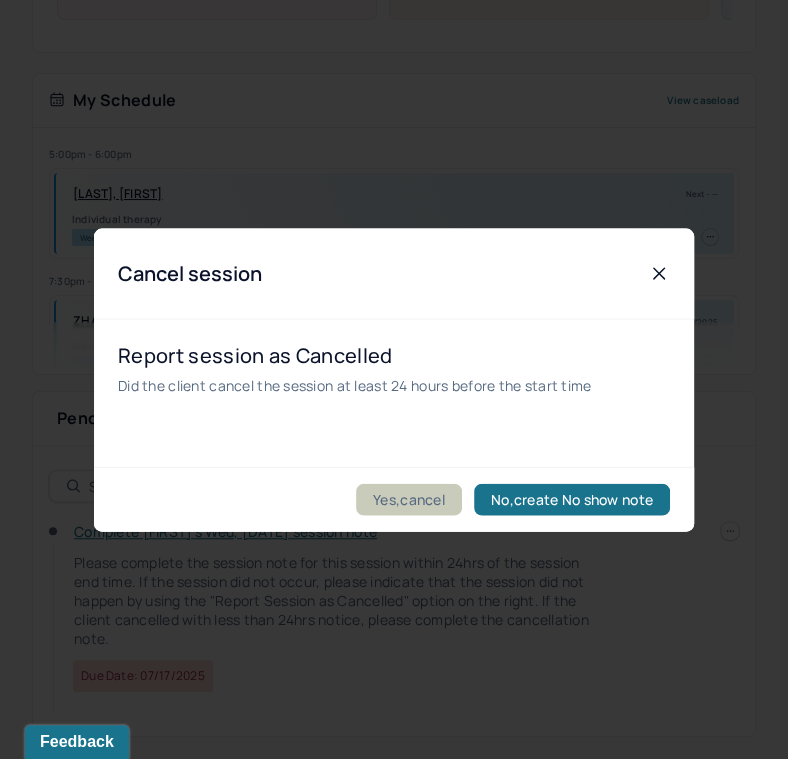 click on "Yes,cancel" at bounding box center [409, 499] 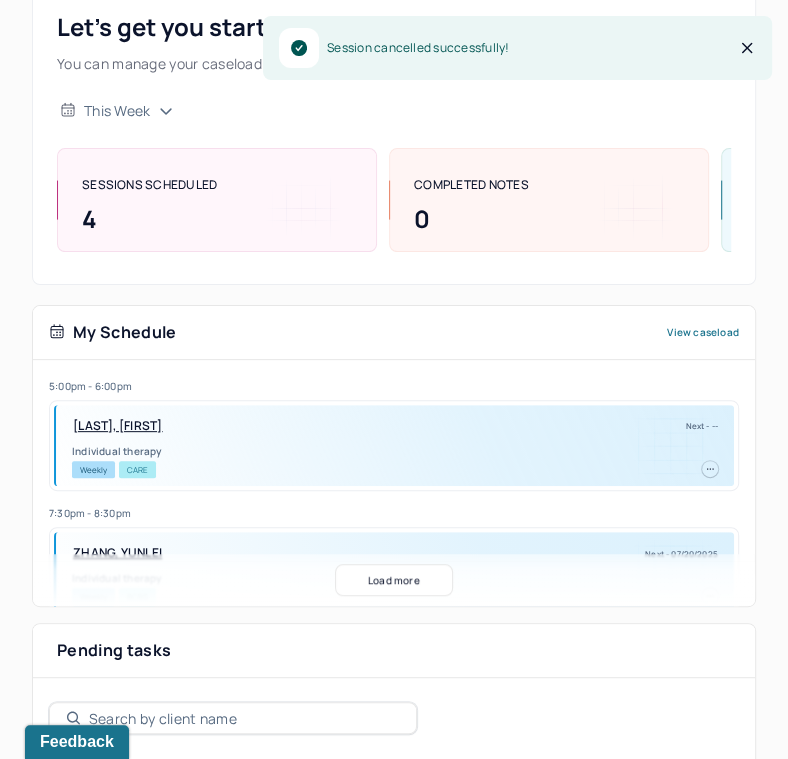 scroll, scrollTop: 0, scrollLeft: 0, axis: both 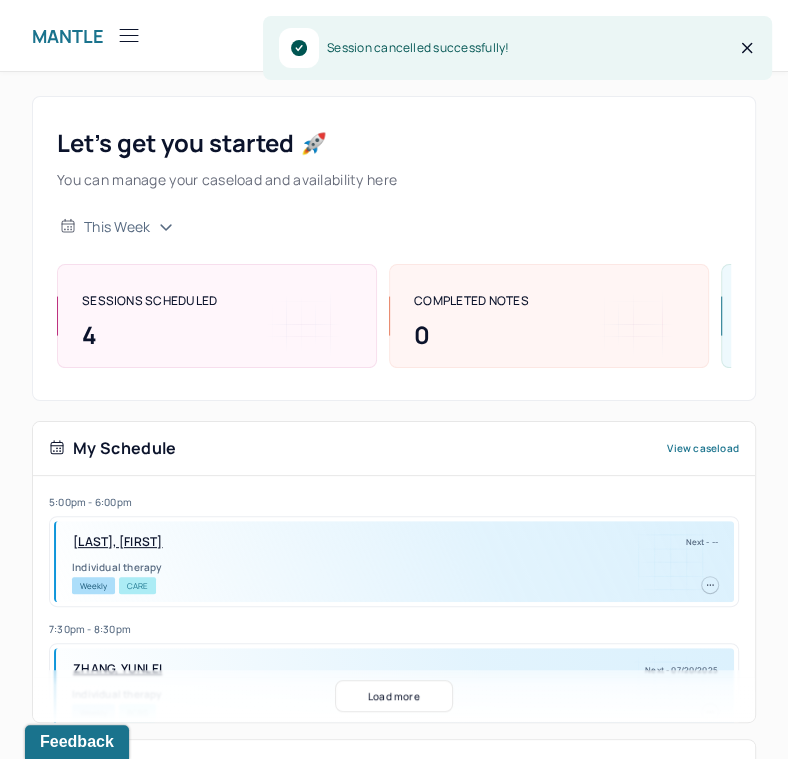 click 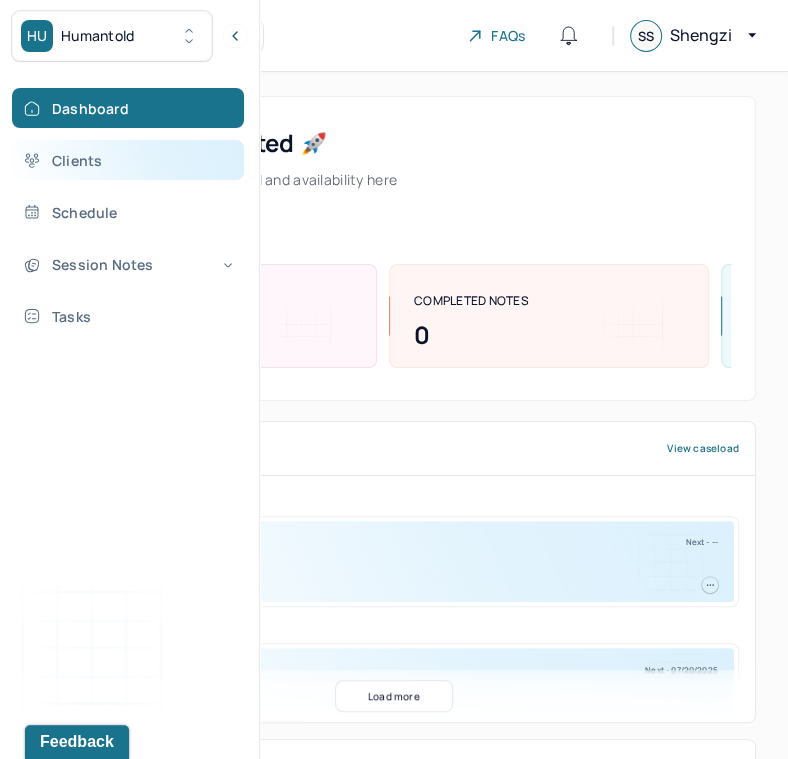 click on "Clients" at bounding box center (128, 160) 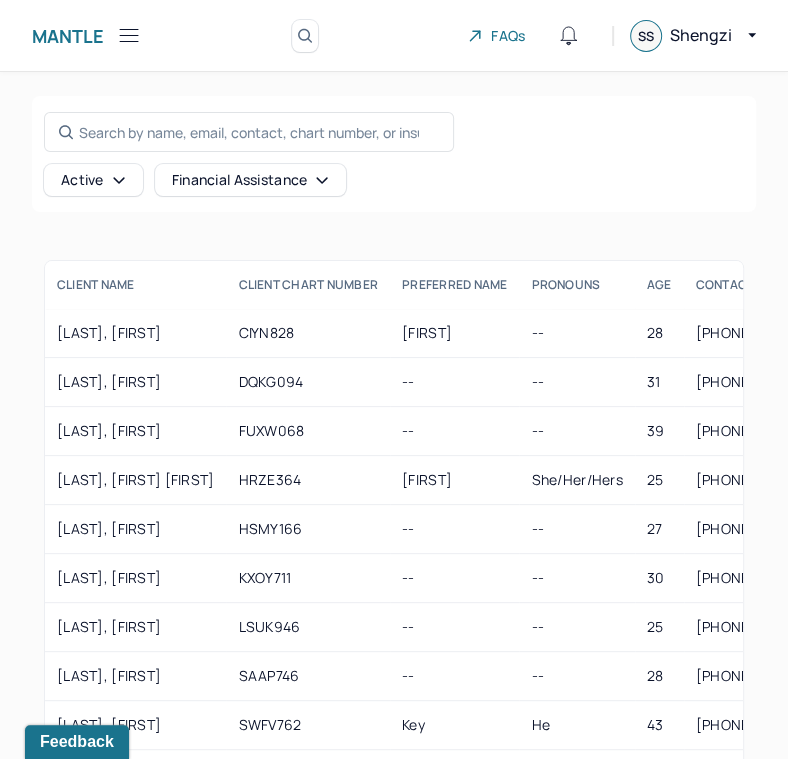 click 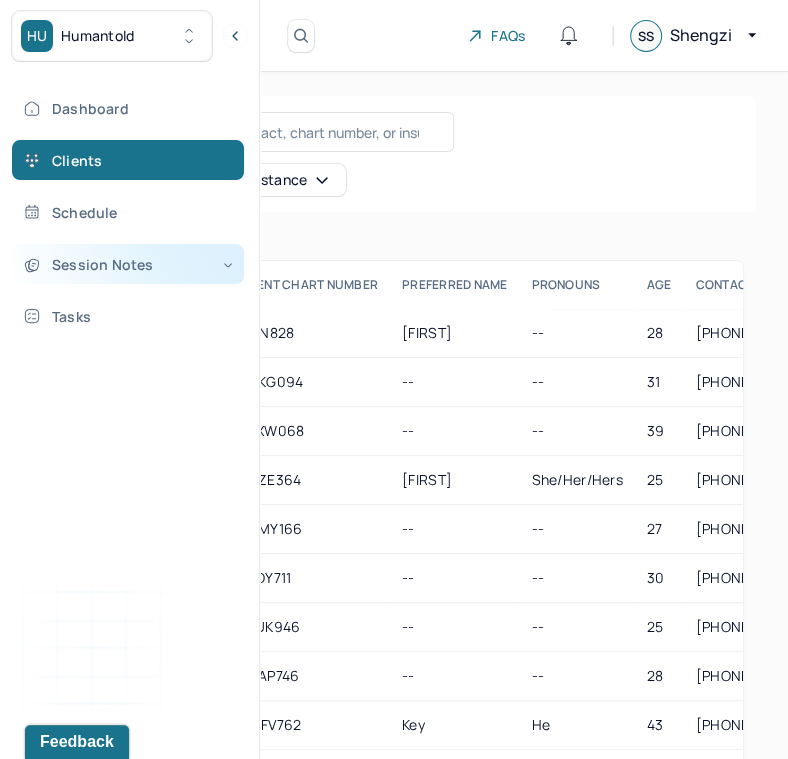 click on "Session Notes" at bounding box center [128, 264] 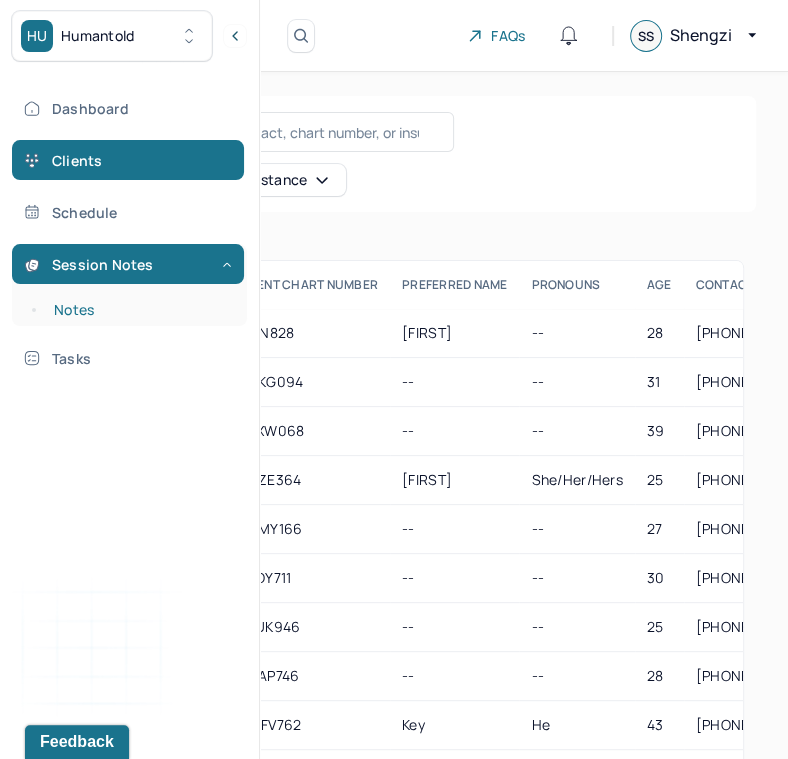 click on "Notes" at bounding box center (139, 310) 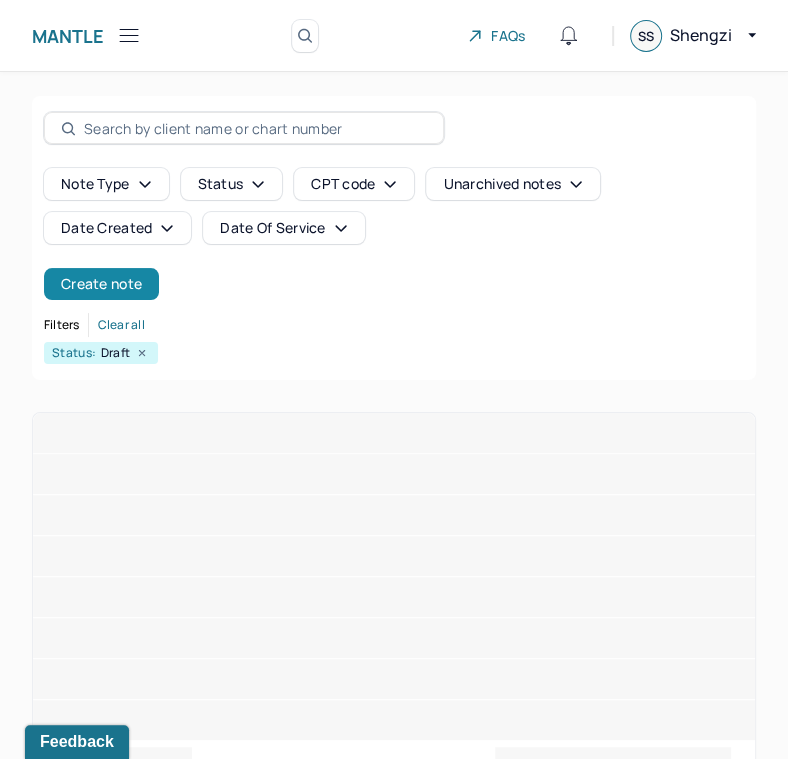 click on "Create note" at bounding box center (101, 284) 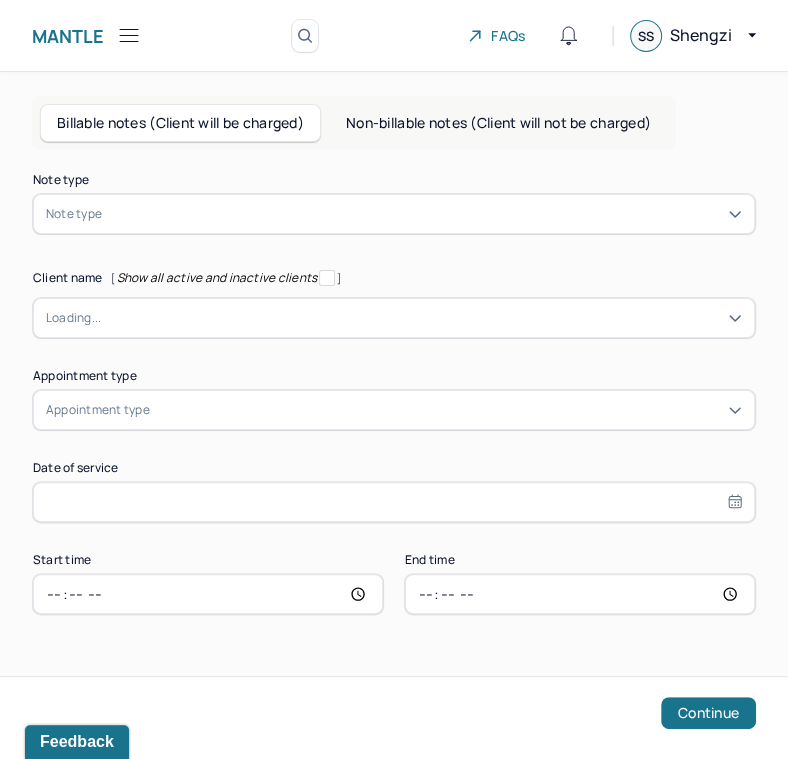 click at bounding box center (424, 214) 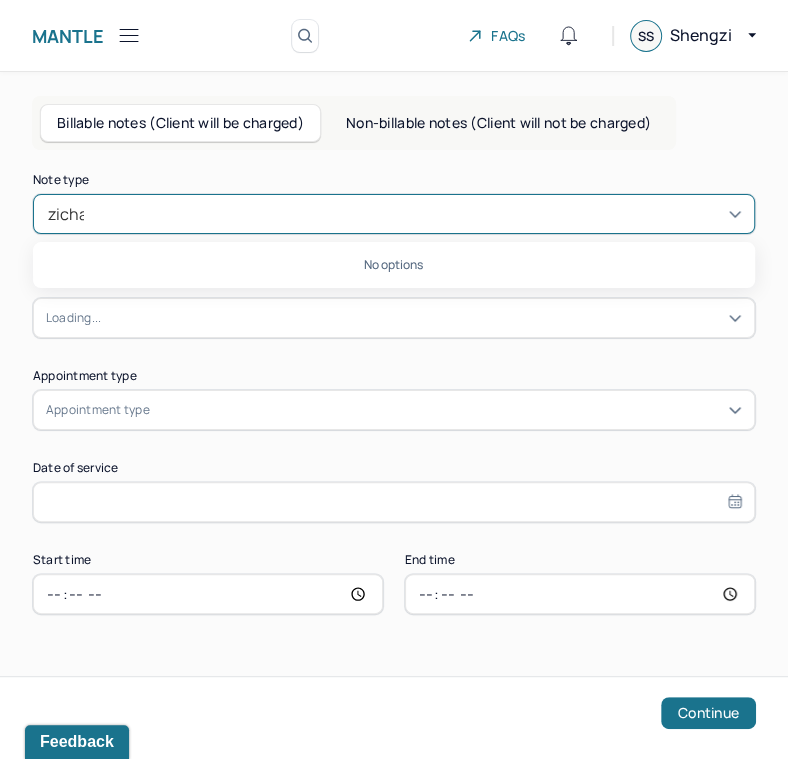 type on "[FIRST]" 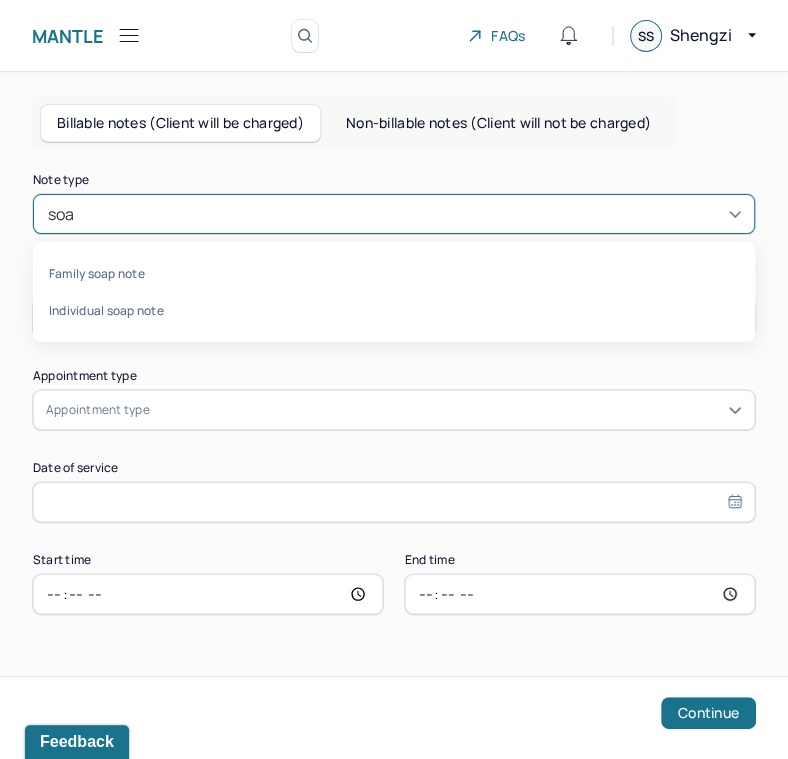 type on "soap" 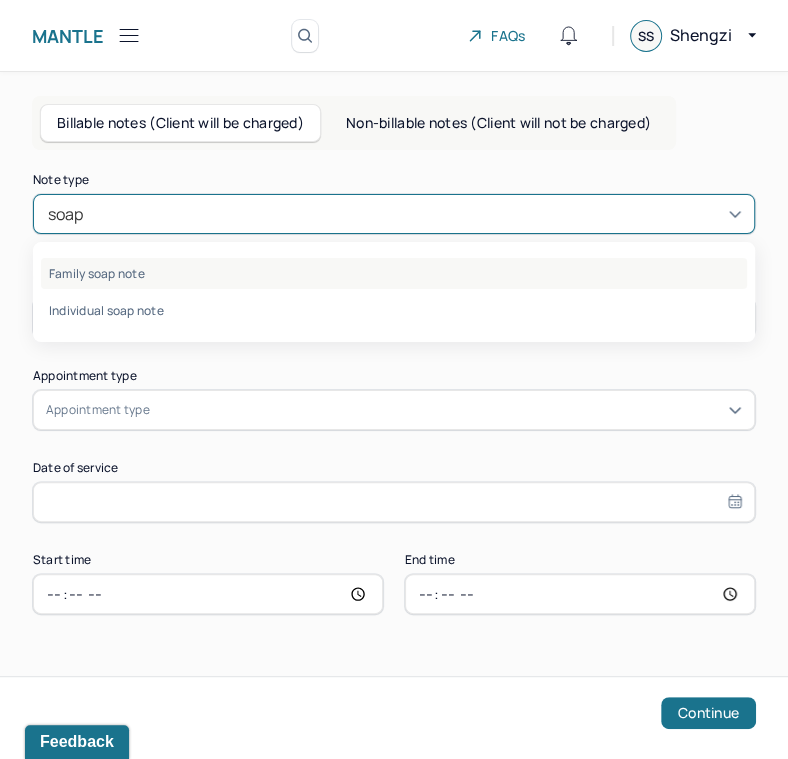 click on "Family soap note" at bounding box center (394, 273) 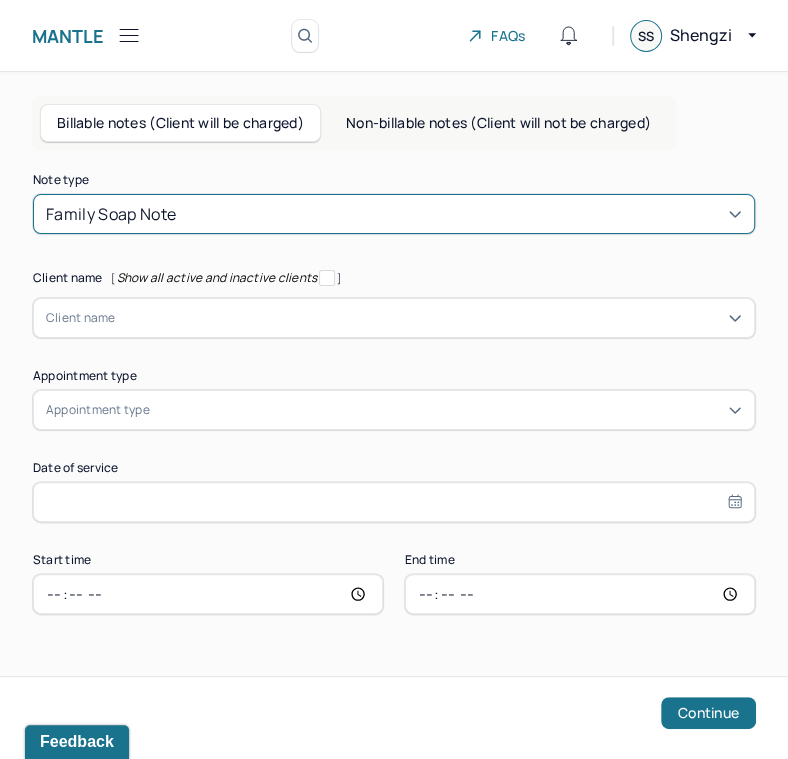 click on "Client name" at bounding box center [81, 318] 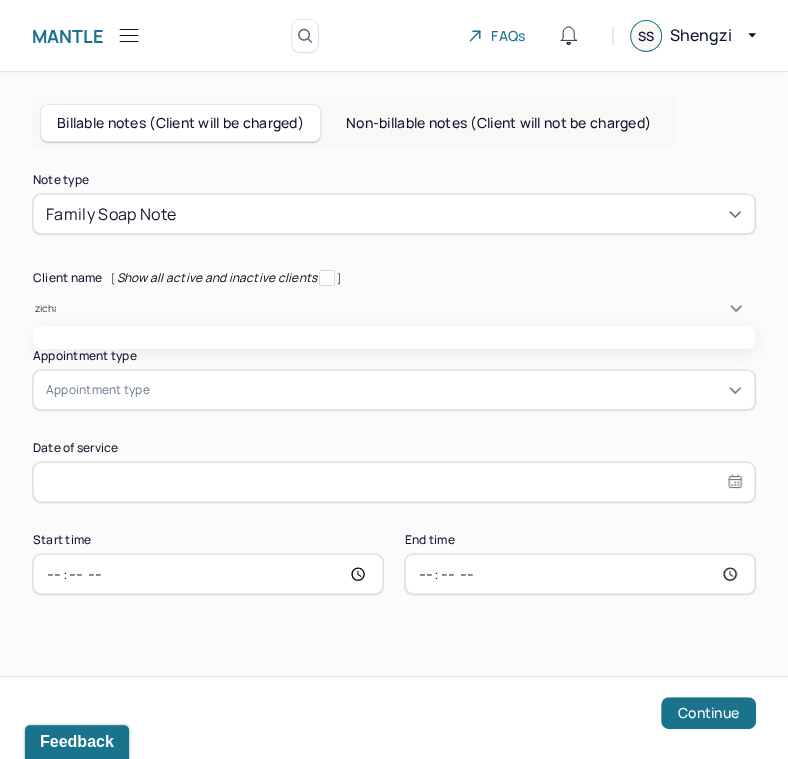 type on "[FIRST]" 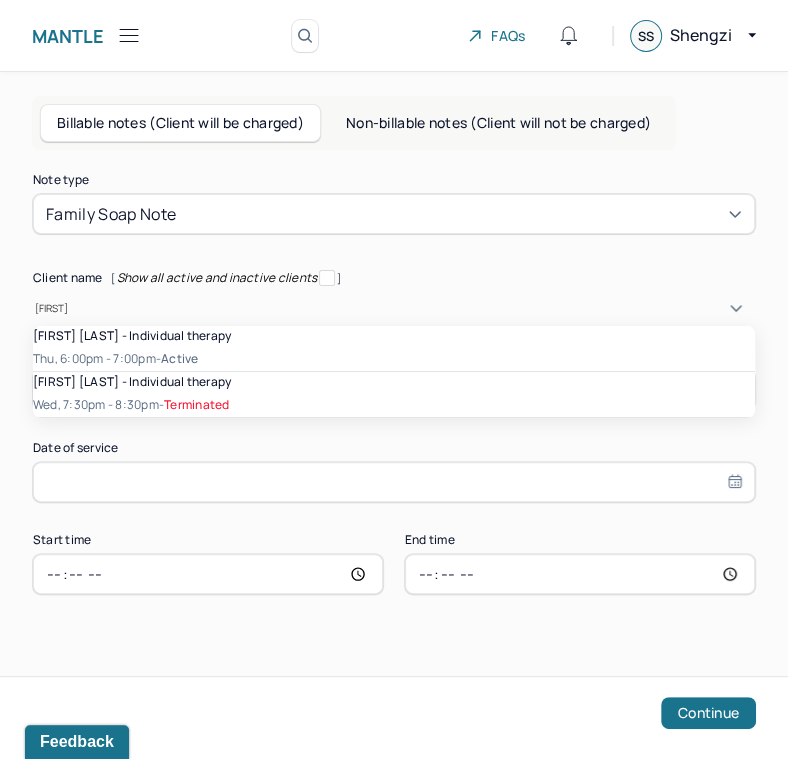 click on "[FIRST] [LAST] - Individual therapy" at bounding box center (132, 335) 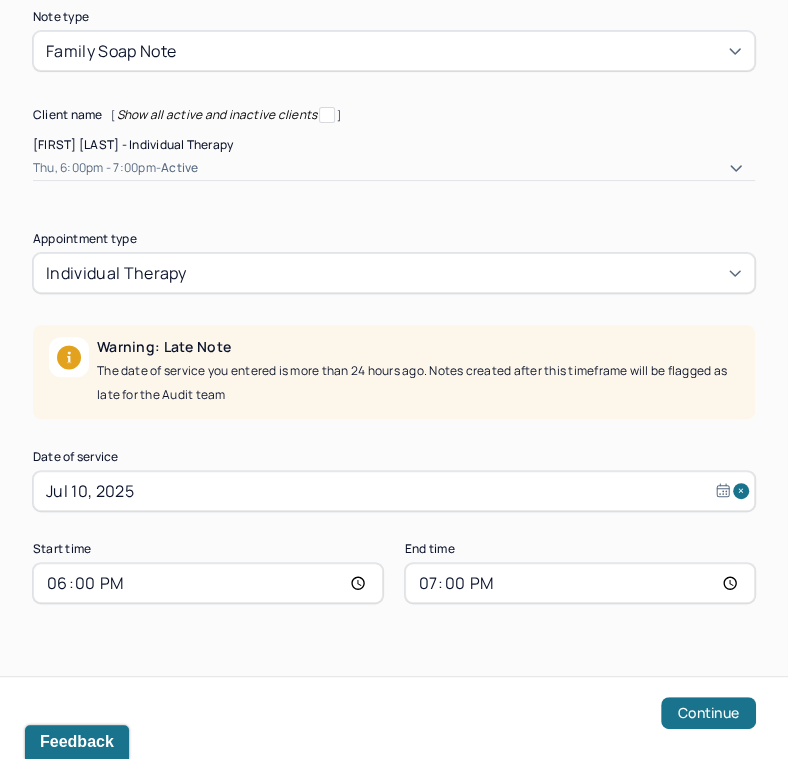 scroll, scrollTop: 143, scrollLeft: 0, axis: vertical 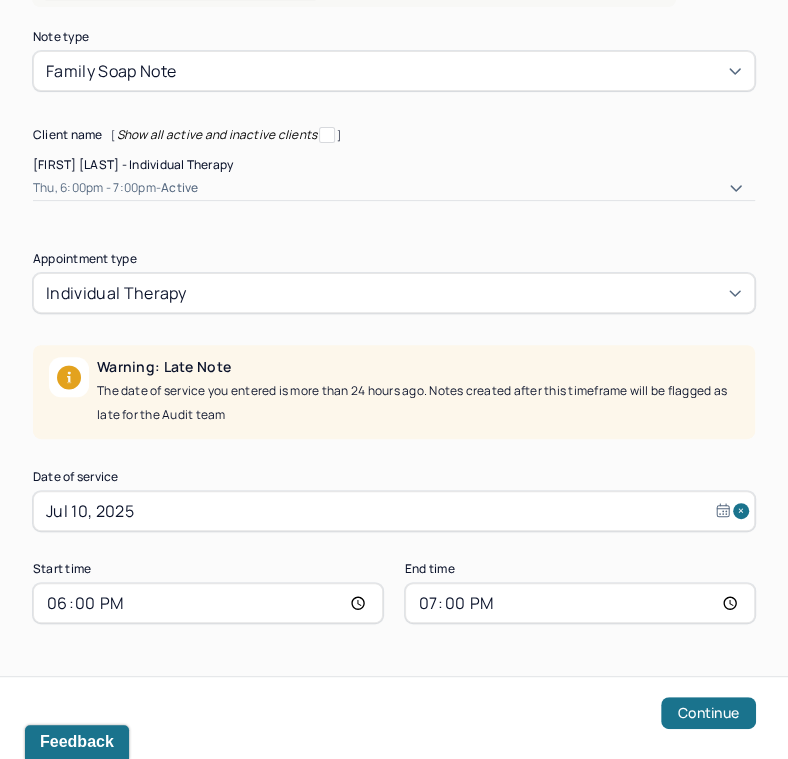 click on "Jul 10, 2025" at bounding box center (394, 511) 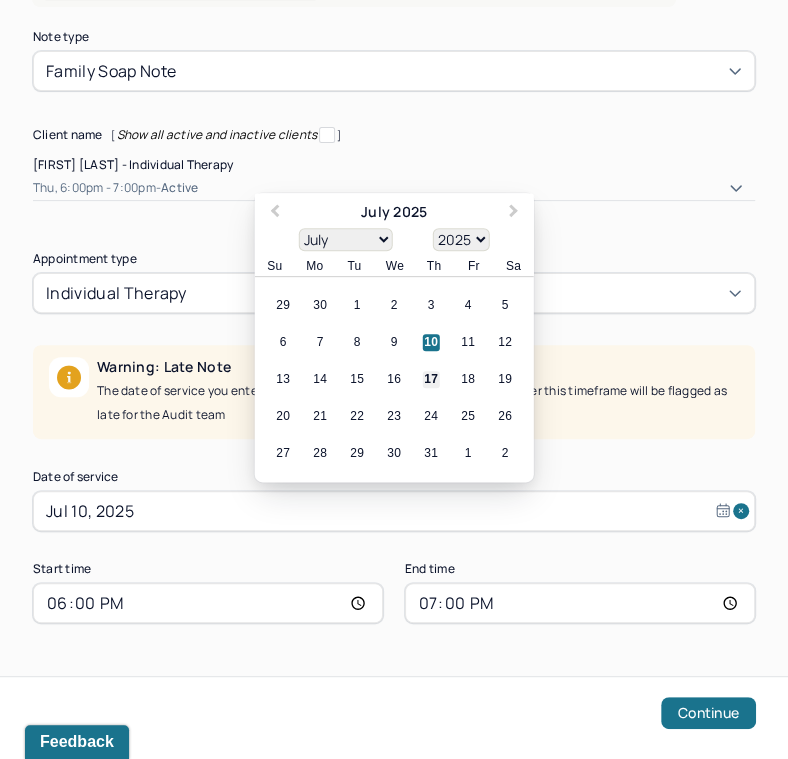 click on "17" at bounding box center [431, 380] 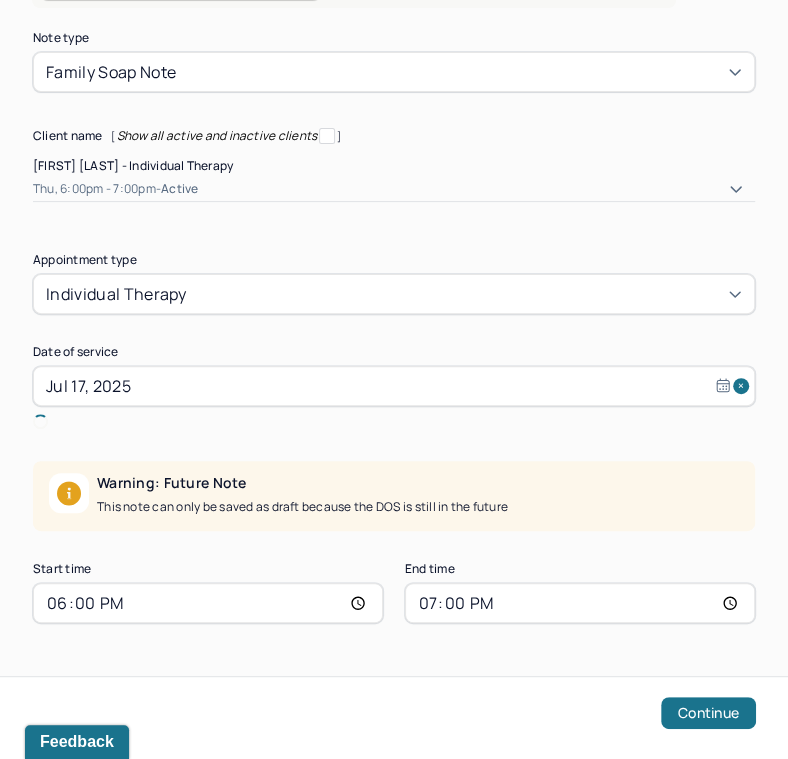 scroll, scrollTop: 120, scrollLeft: 0, axis: vertical 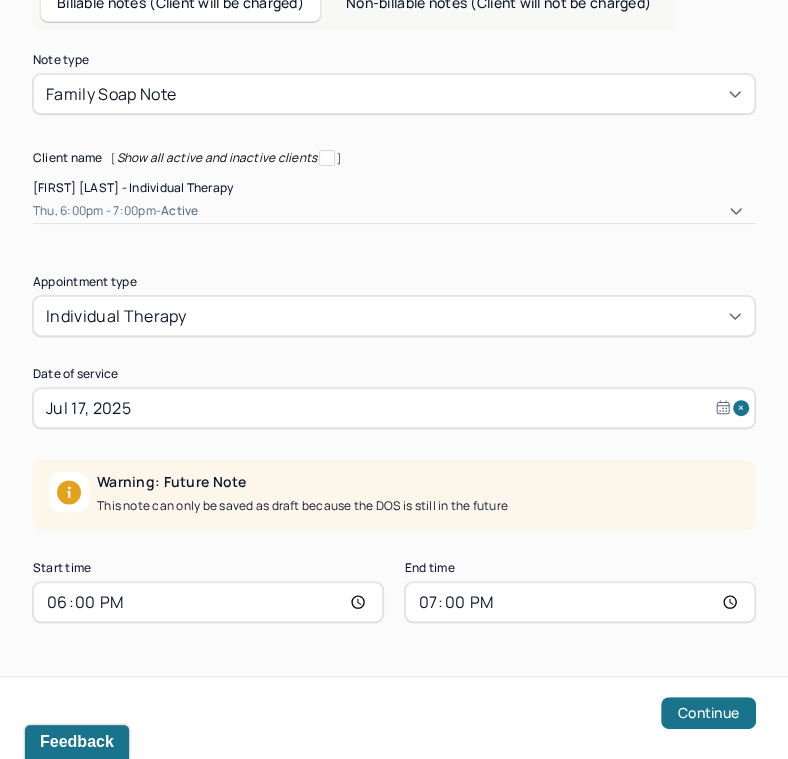 click on "18:00" at bounding box center (208, 602) 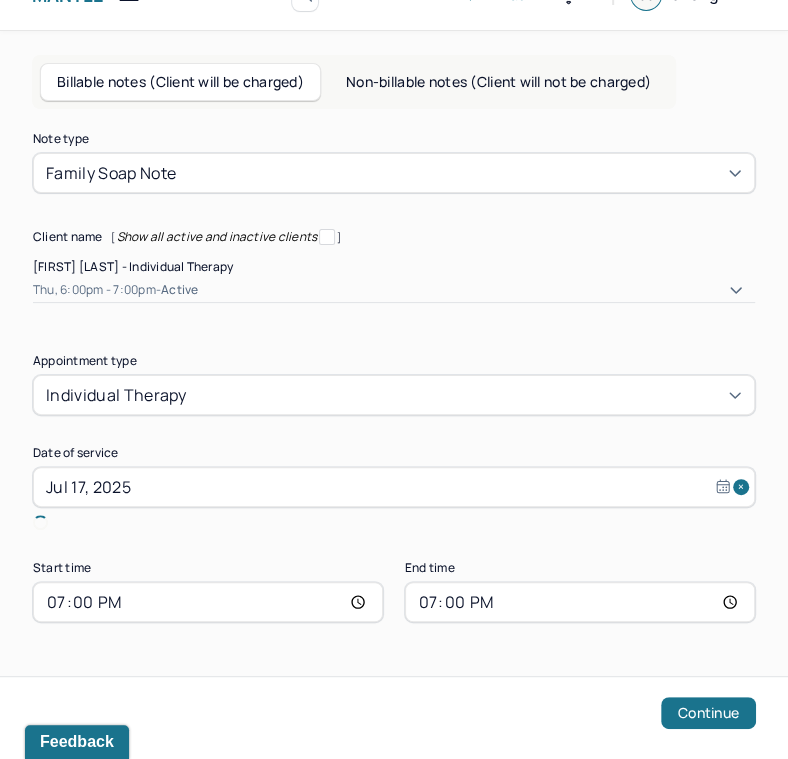 scroll, scrollTop: 120, scrollLeft: 0, axis: vertical 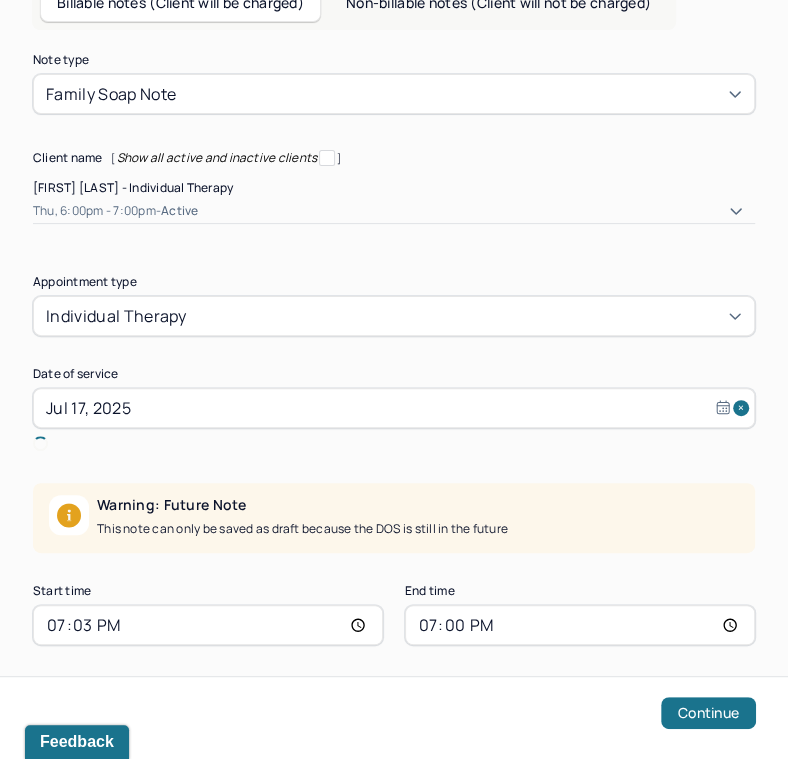 type on "19:30" 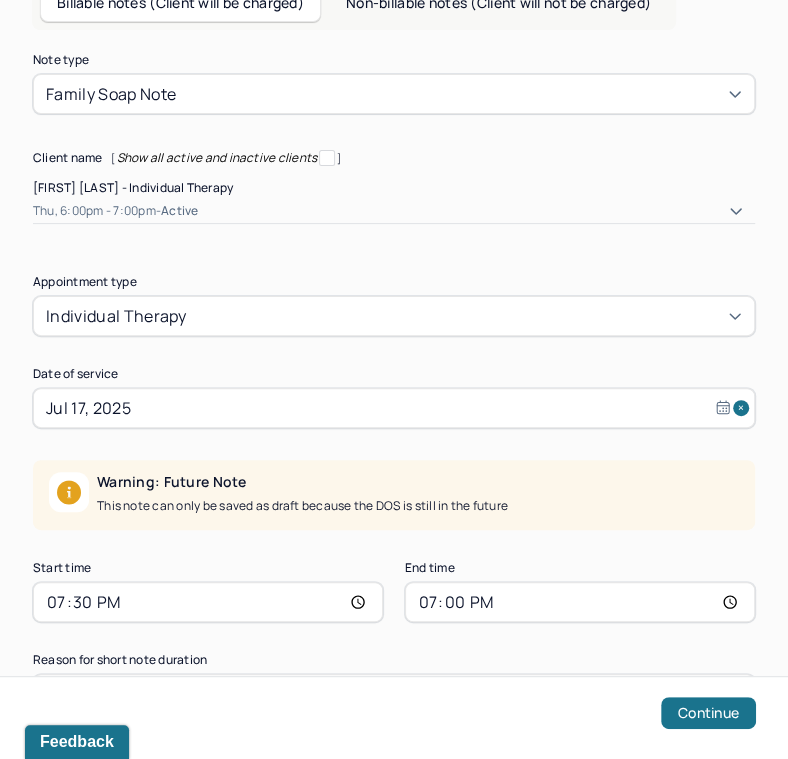 click on "19:00" at bounding box center (580, 602) 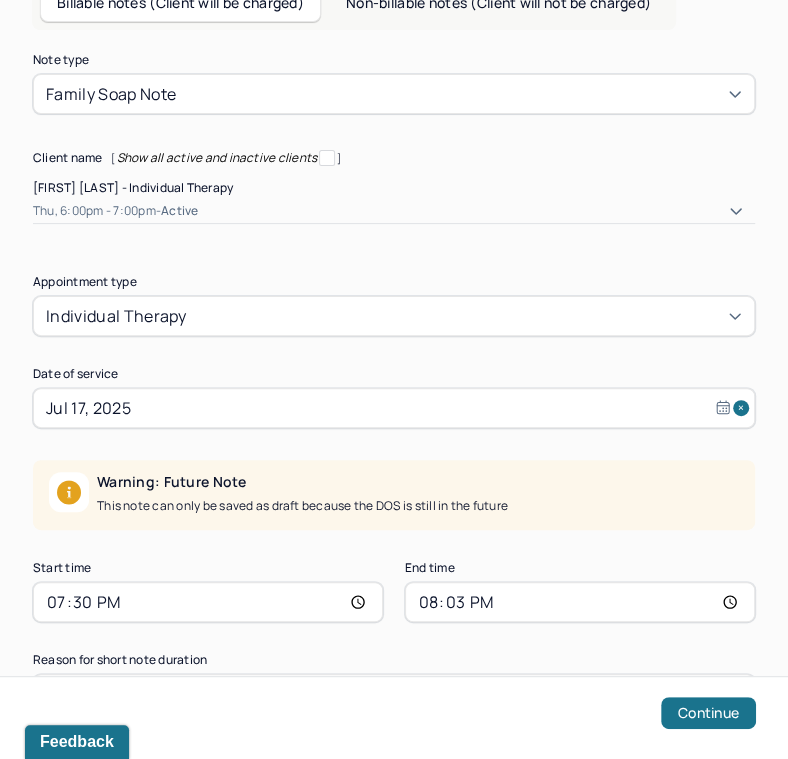 type on "20:30" 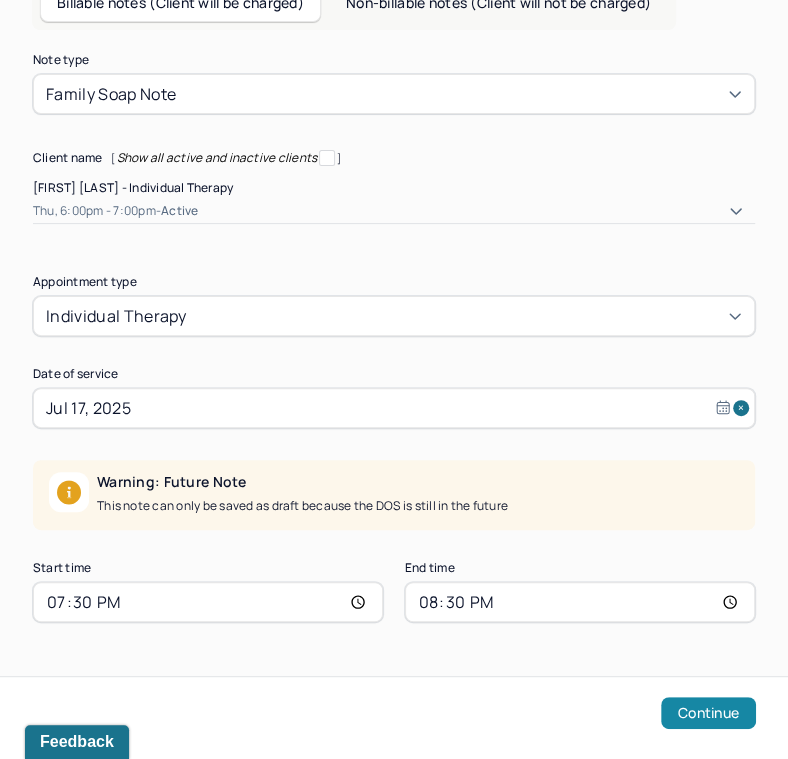 click on "Continue" at bounding box center [708, 713] 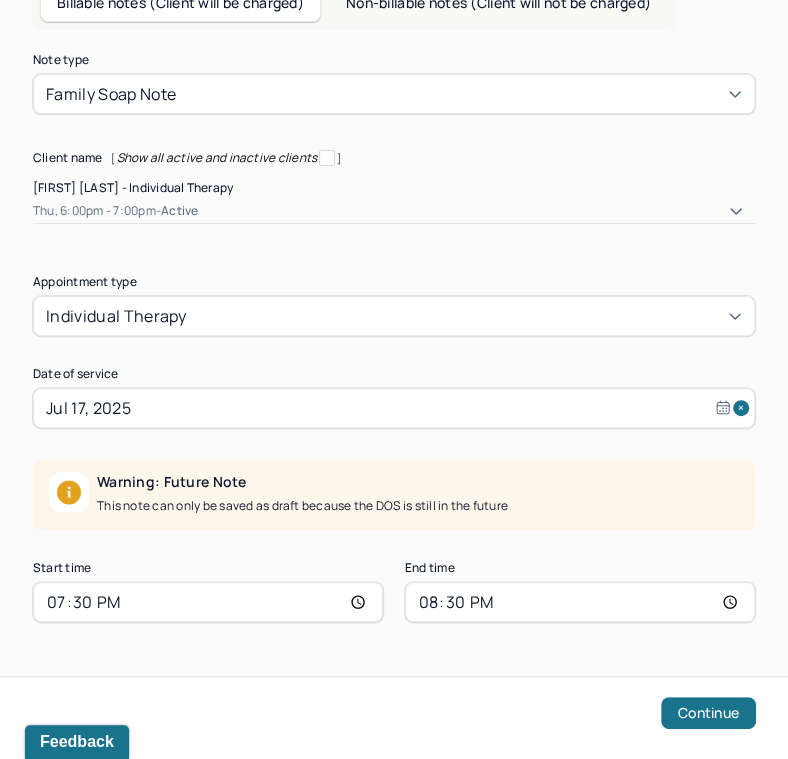 select on "6" 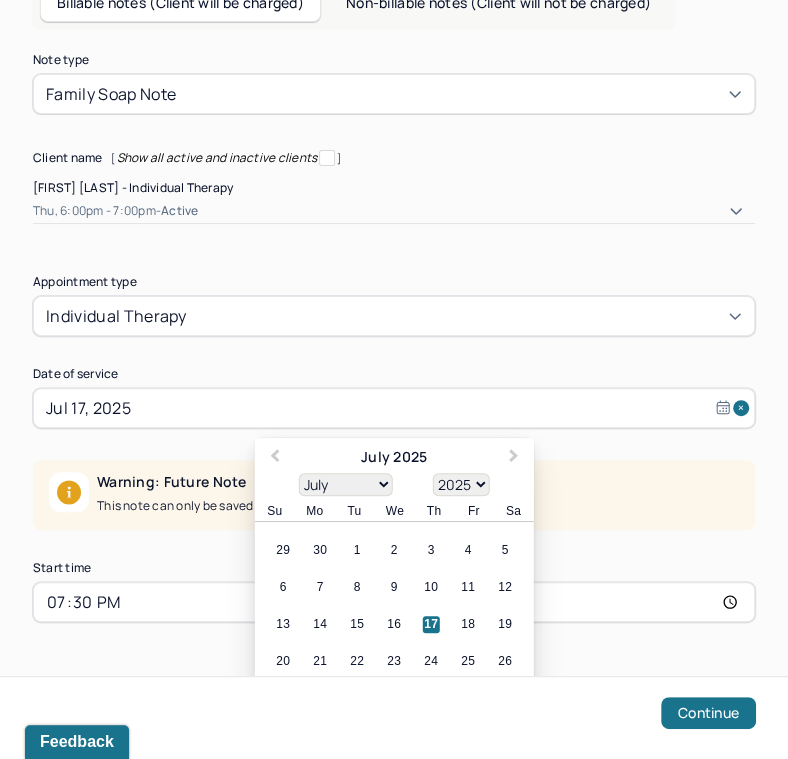 click on "Jul 17, 2025" at bounding box center [394, 408] 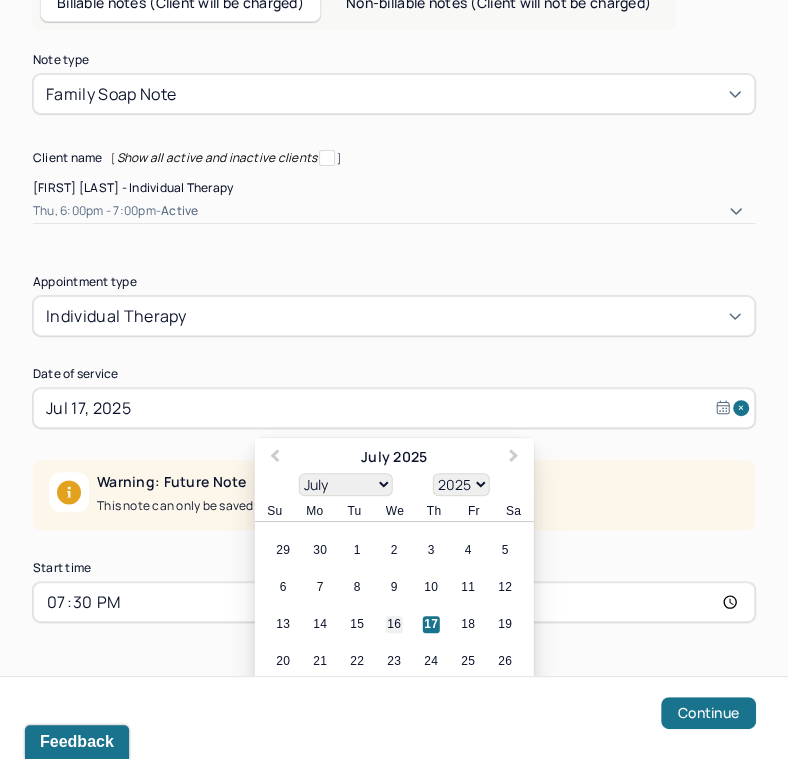 click on "16" at bounding box center [394, 624] 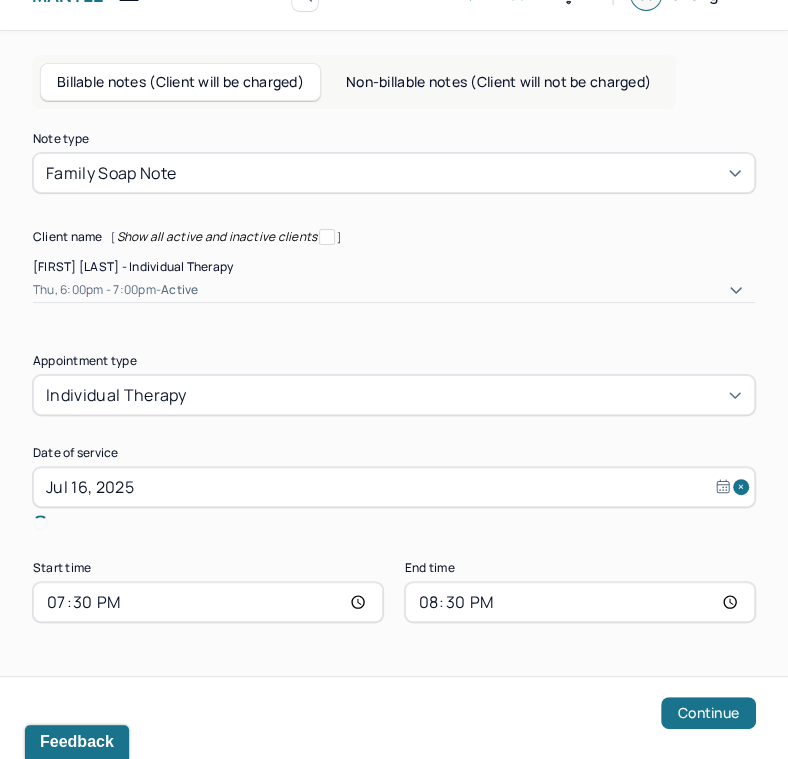 scroll, scrollTop: 17, scrollLeft: 0, axis: vertical 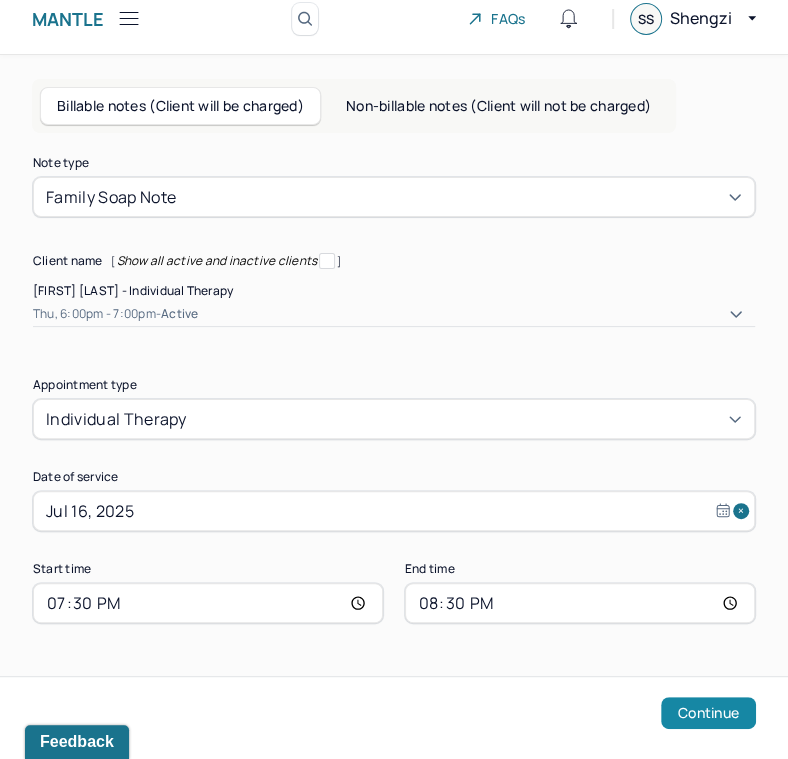 click on "Continue" at bounding box center (708, 713) 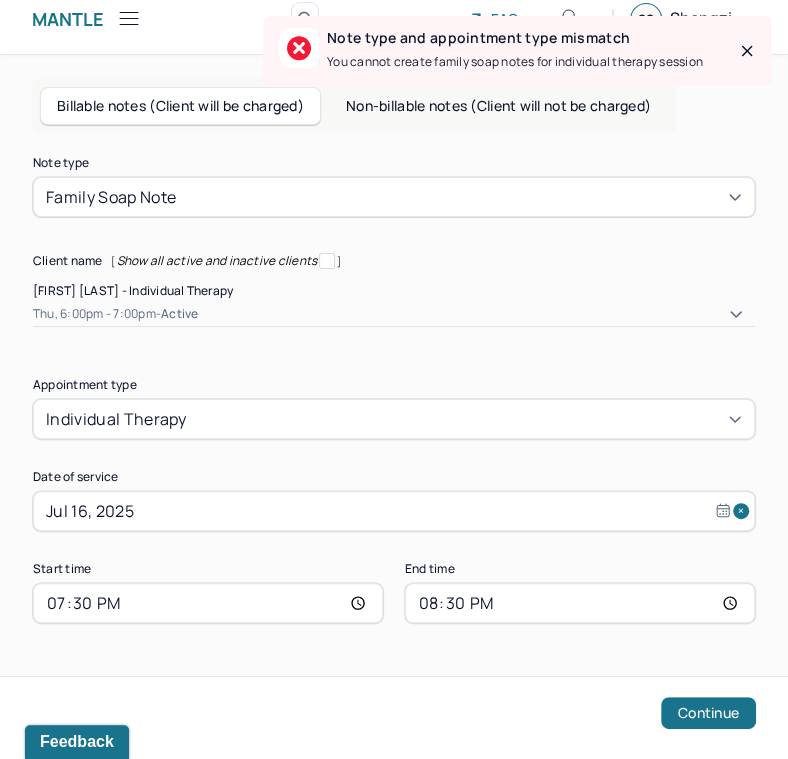 click on "Family soap note" at bounding box center (394, 197) 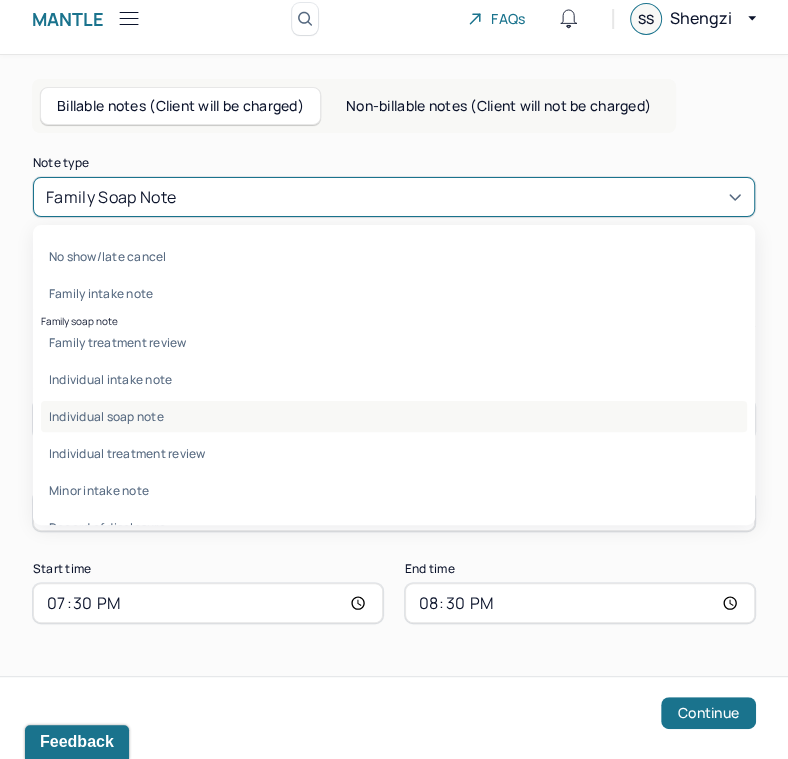 click on "Individual soap note" at bounding box center [394, 416] 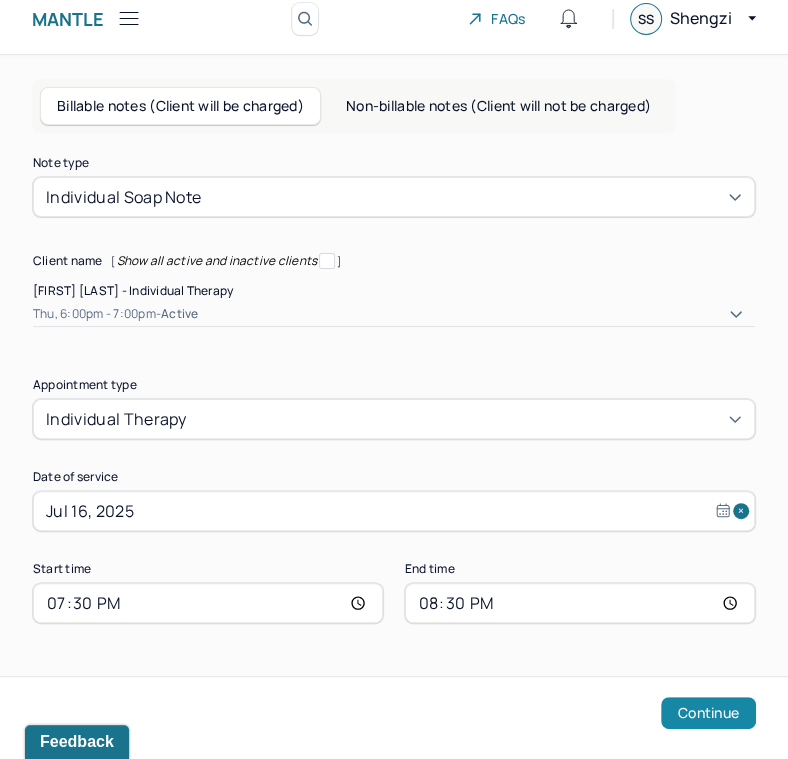 click on "Continue" at bounding box center [708, 713] 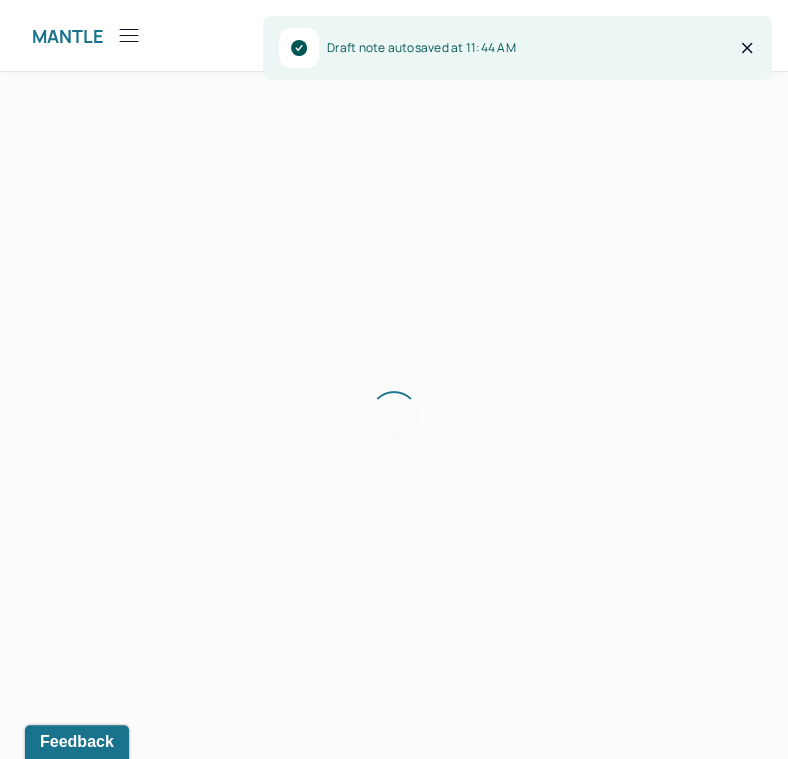 scroll, scrollTop: 0, scrollLeft: 0, axis: both 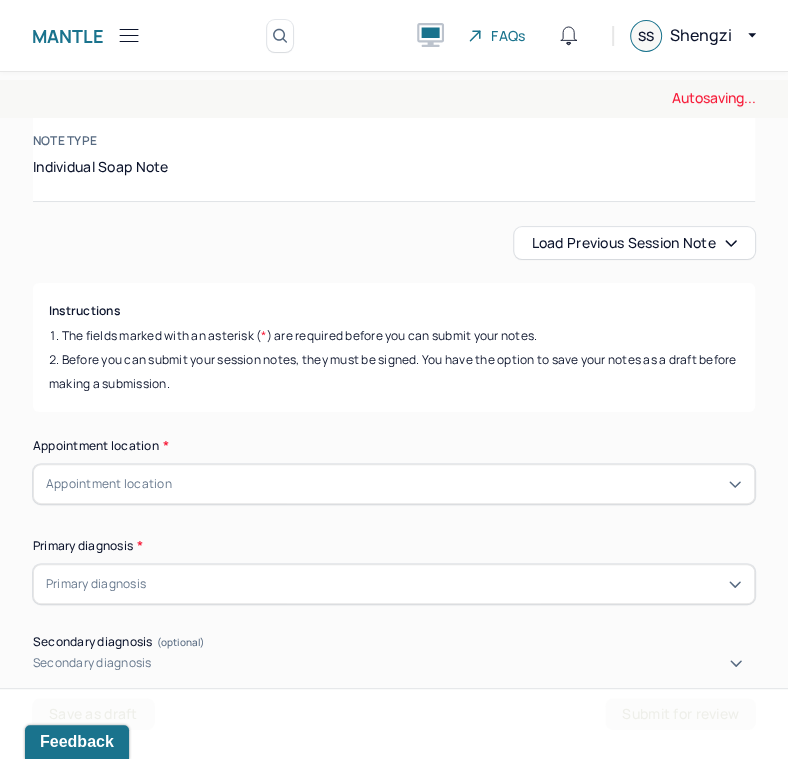 click on "Load previous session note" at bounding box center [634, 243] 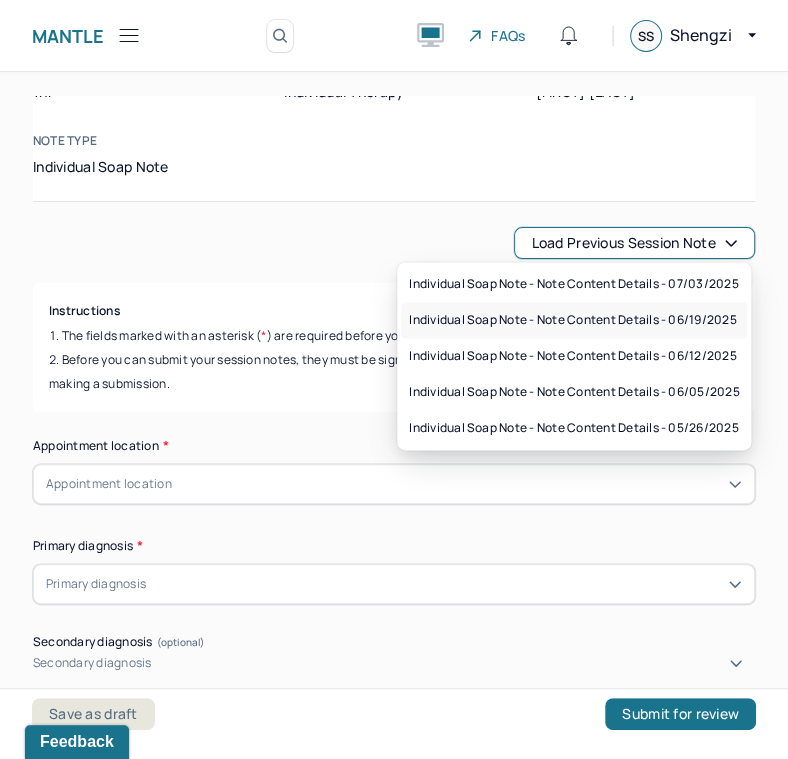 click on "Individual soap note   - Note content Details -   06/19/2025" at bounding box center (572, 320) 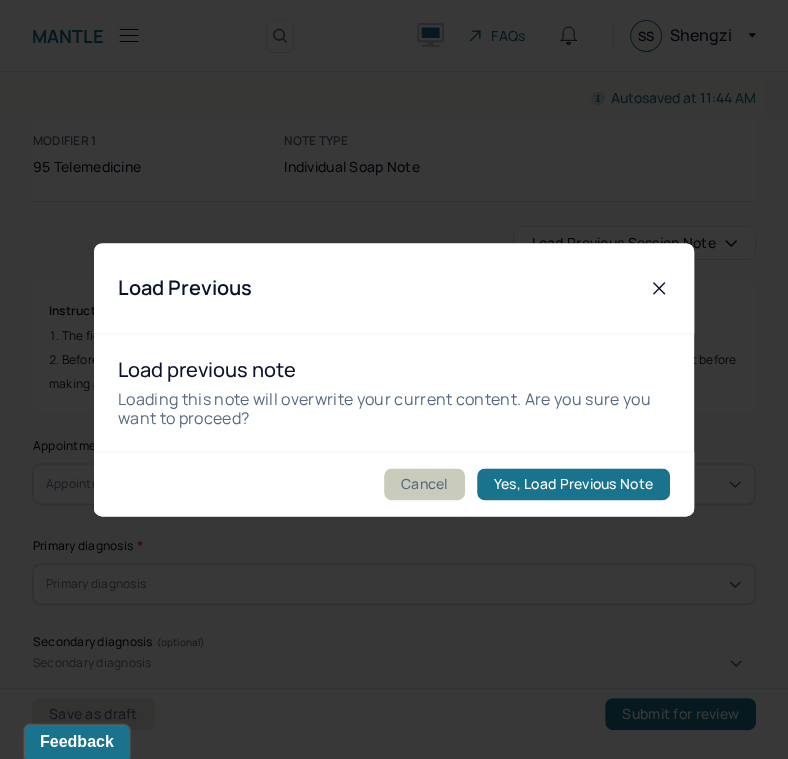 click on "Cancel" at bounding box center (424, 484) 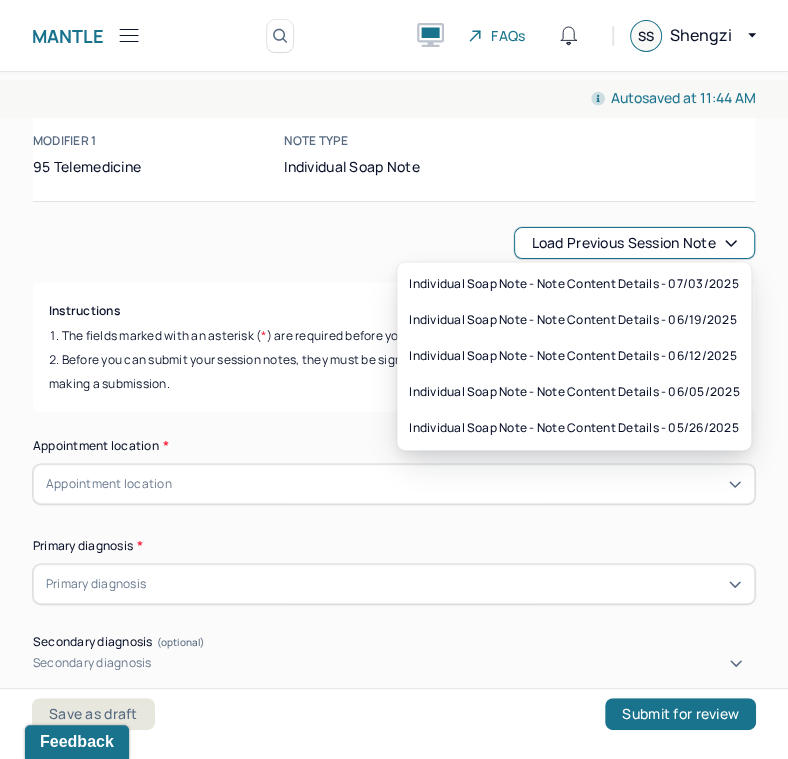 click on "Load previous session note" at bounding box center [634, 243] 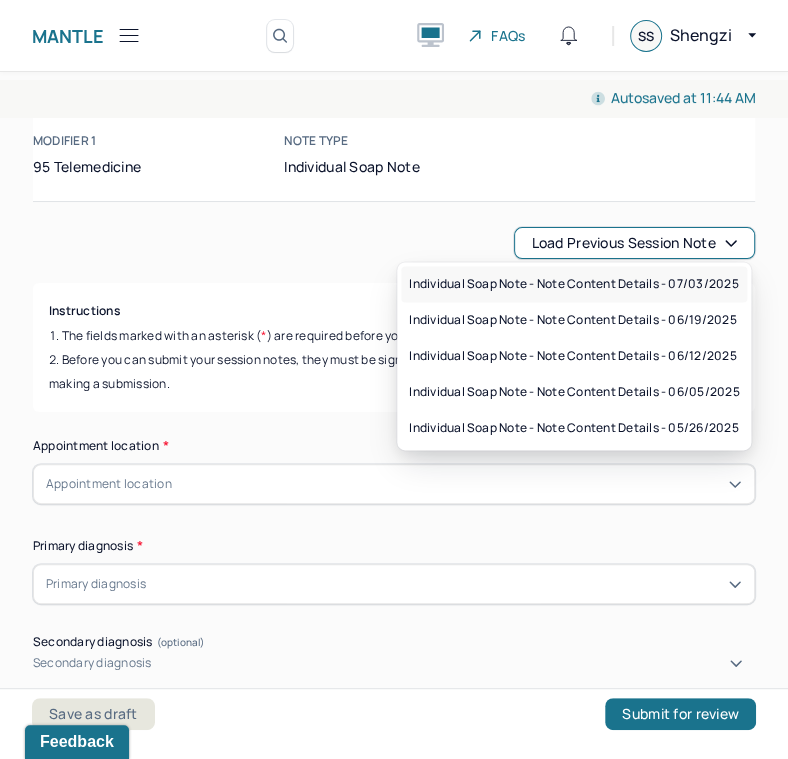 click on "Individual soap note   - Note content Details -   07/03/2025" at bounding box center [573, 284] 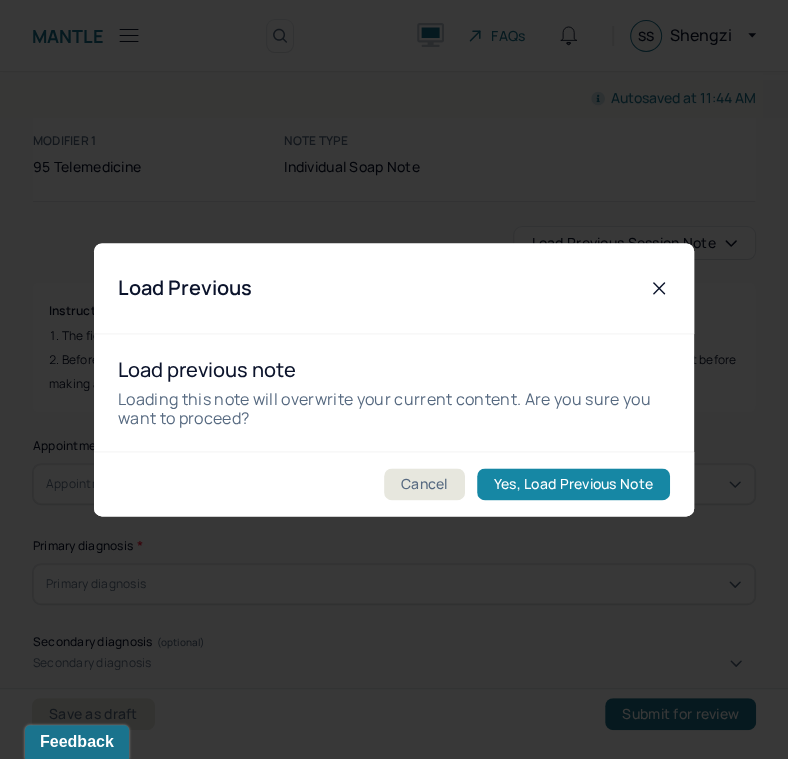 click on "Yes, Load Previous Note" at bounding box center (573, 484) 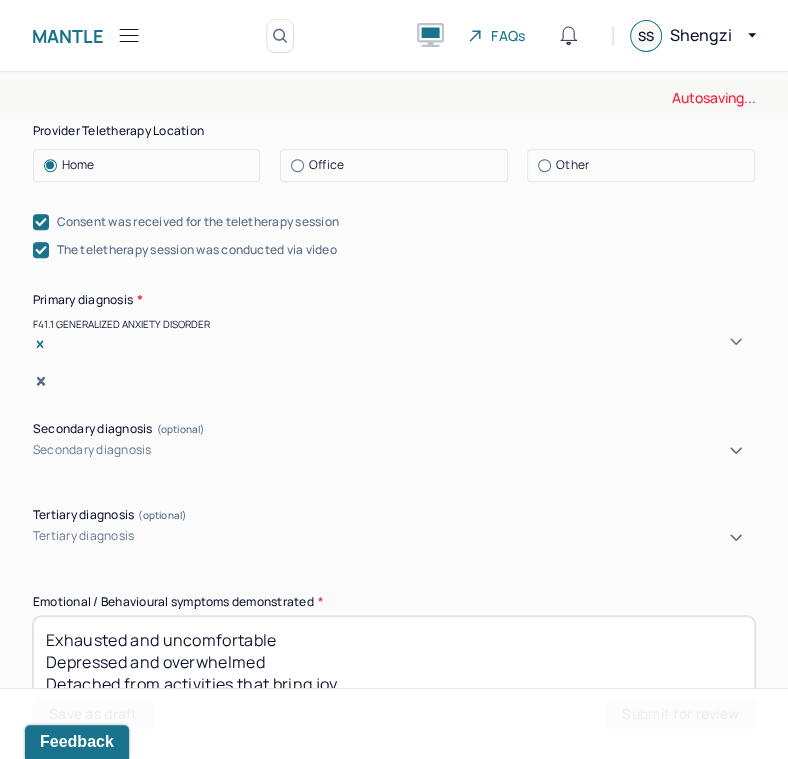 scroll, scrollTop: 725, scrollLeft: 0, axis: vertical 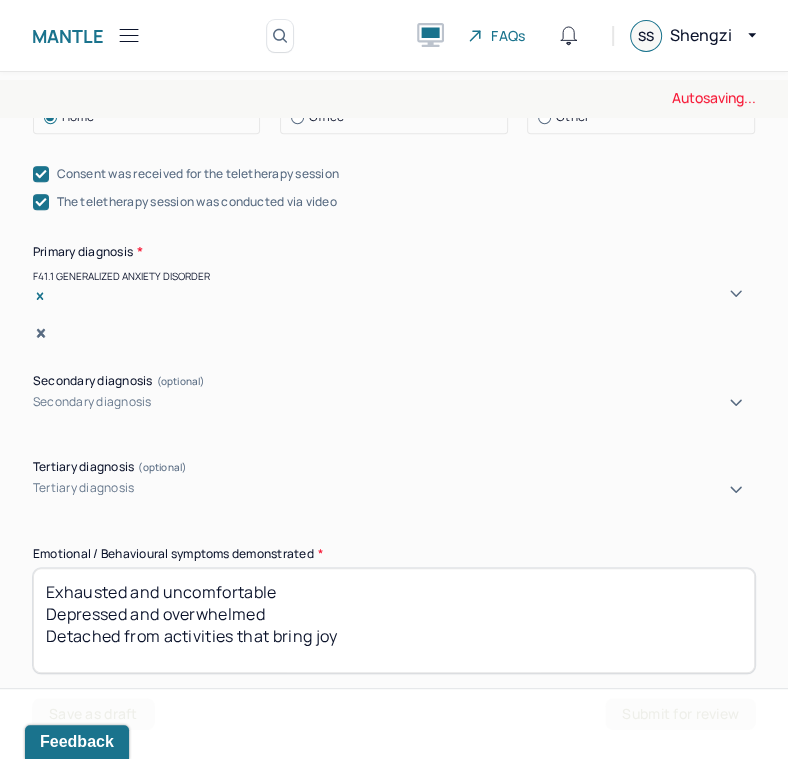 click on "Exhausted and uncomfortable
Depressed and overwhelmed
Detached from activities that bring joy" at bounding box center [394, 620] 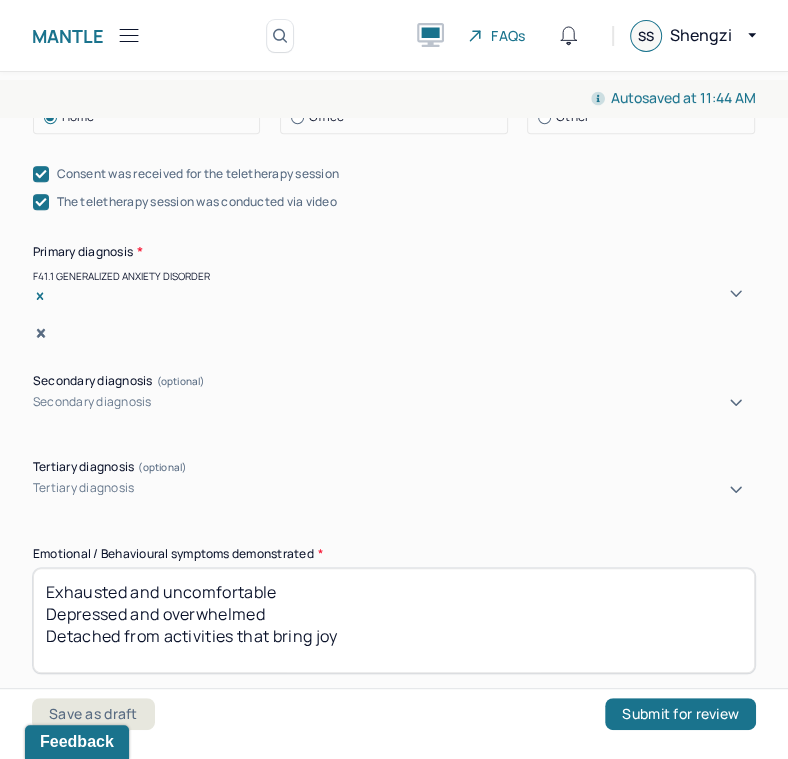 paste on "Headache and nausea
Tiredness and fatigue
Feeling stuck and powerless
Questioning life's challenges at his age" 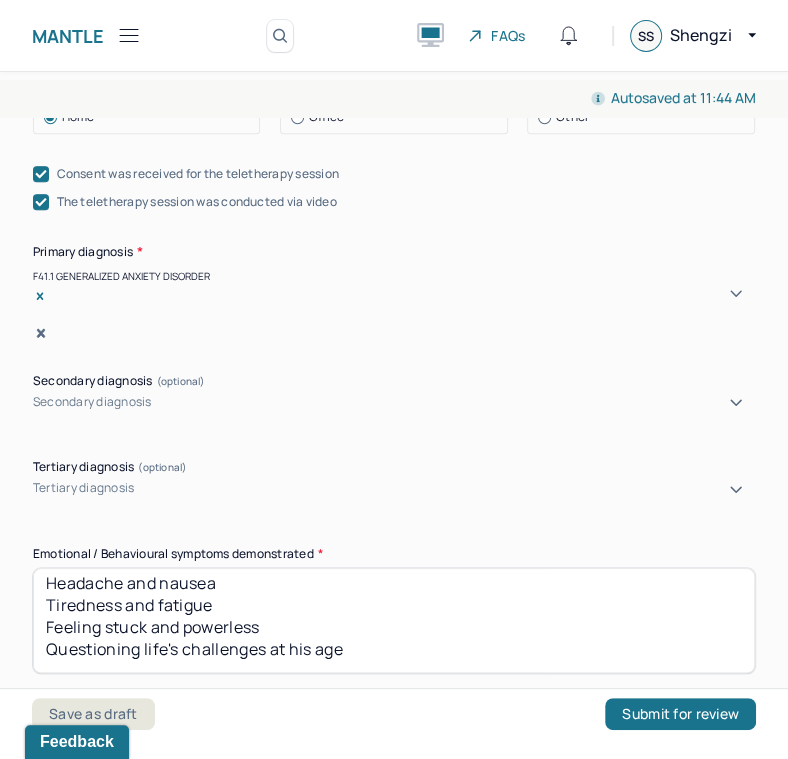 scroll, scrollTop: 8, scrollLeft: 0, axis: vertical 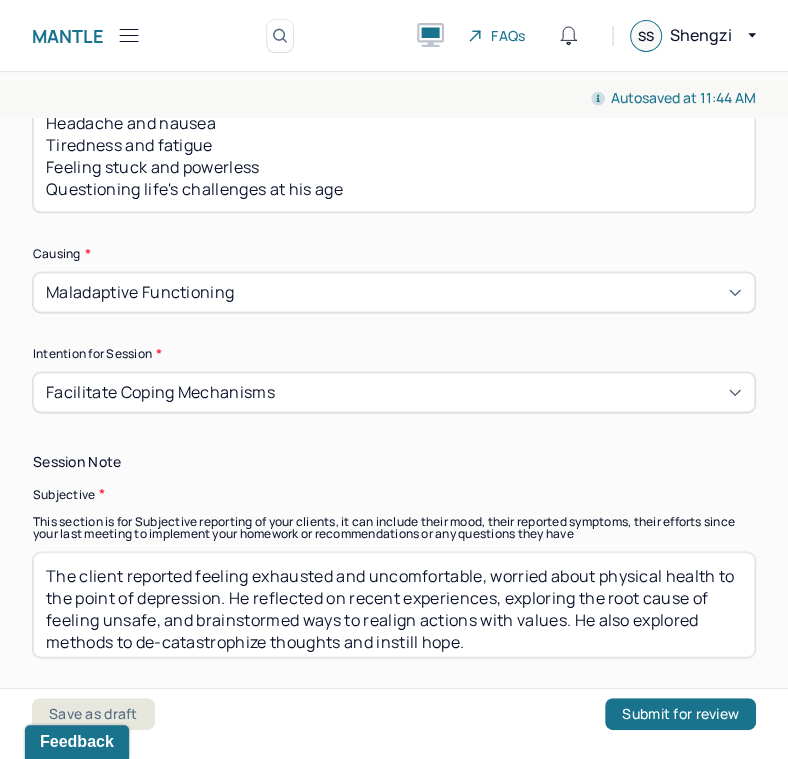 type on "Headache and nausea
Tiredness and fatigue
Feeling stuck and powerless
Questioning life's challenges at his age" 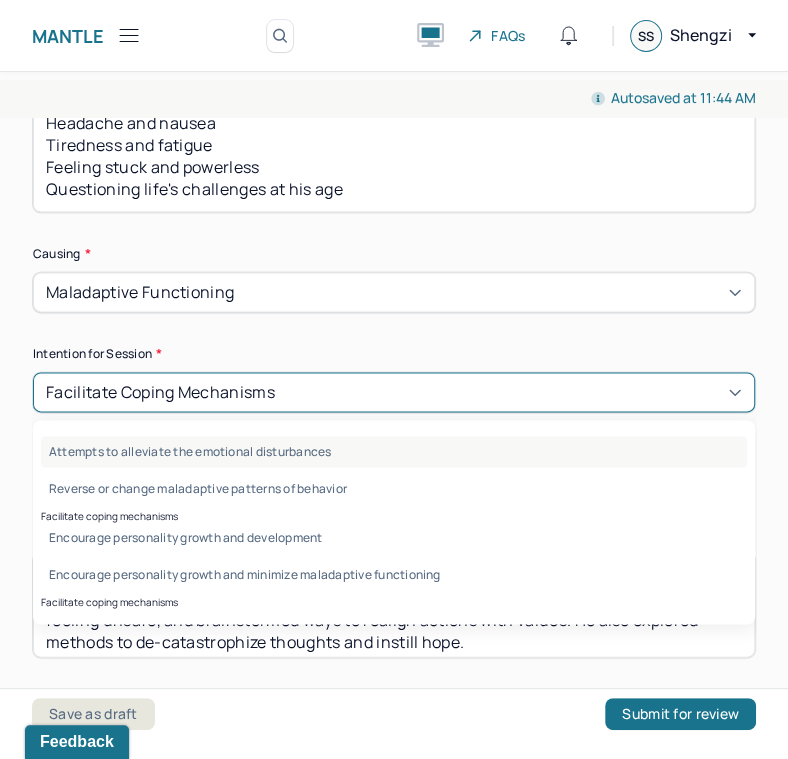click on "Attempts to alleviate the emotional disturbances" at bounding box center [394, 451] 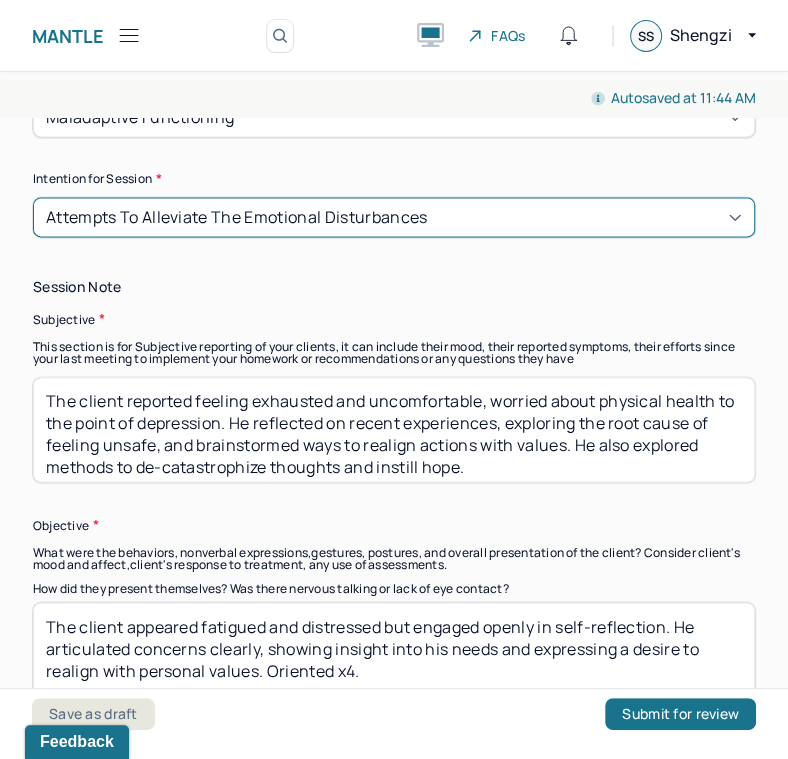 scroll, scrollTop: 1400, scrollLeft: 0, axis: vertical 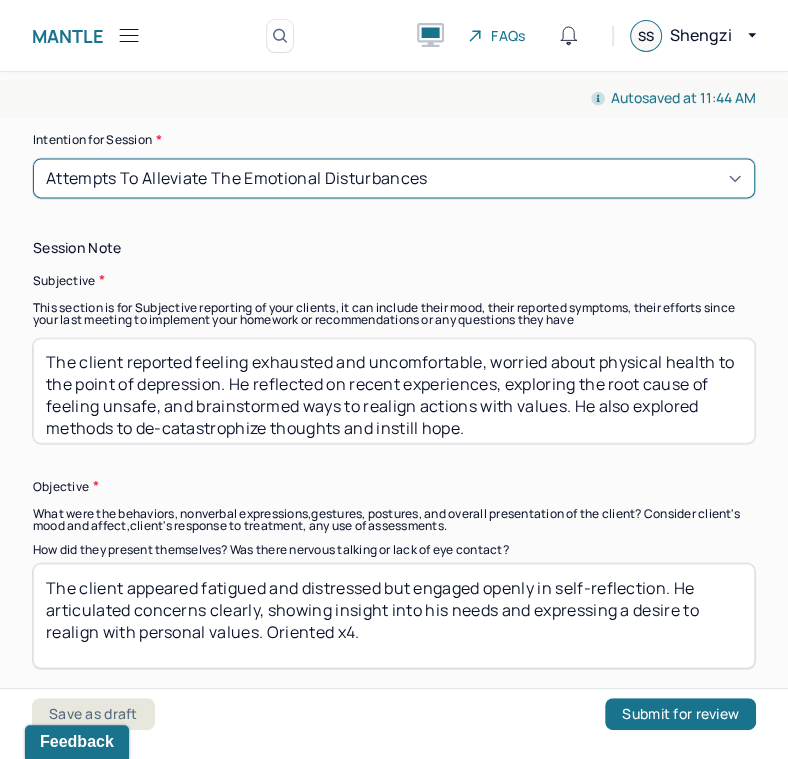 click on "The client reported feeling exhausted and uncomfortable, worried about physical health to the point of depression. He reflected on recent experiences, exploring the root cause of feeling unsafe, and brainstormed ways to realign actions with values. He also explored methods to de-catastrophize thoughts and instill hope." at bounding box center (394, 390) 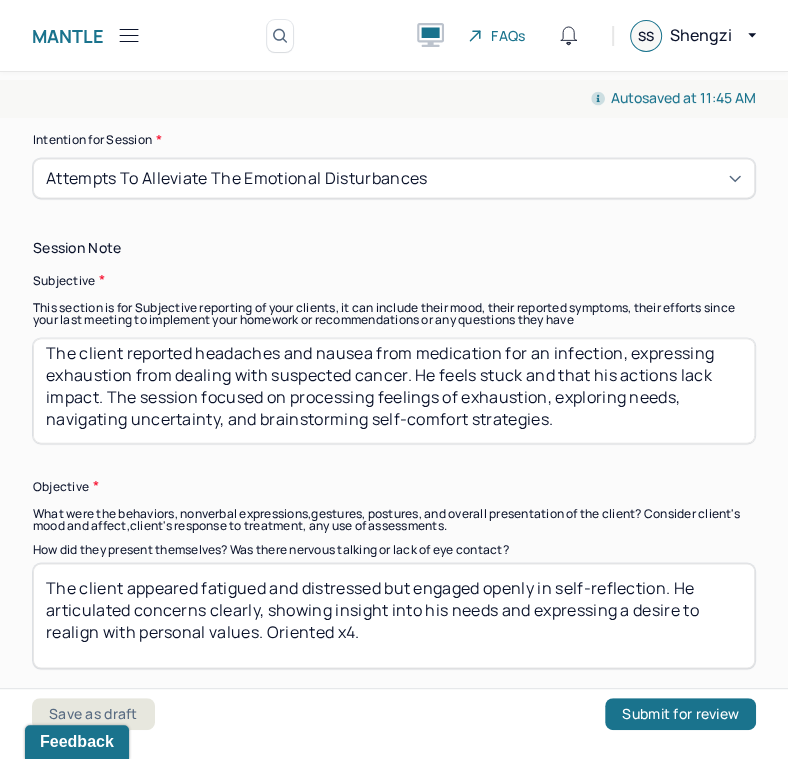 scroll, scrollTop: 8, scrollLeft: 0, axis: vertical 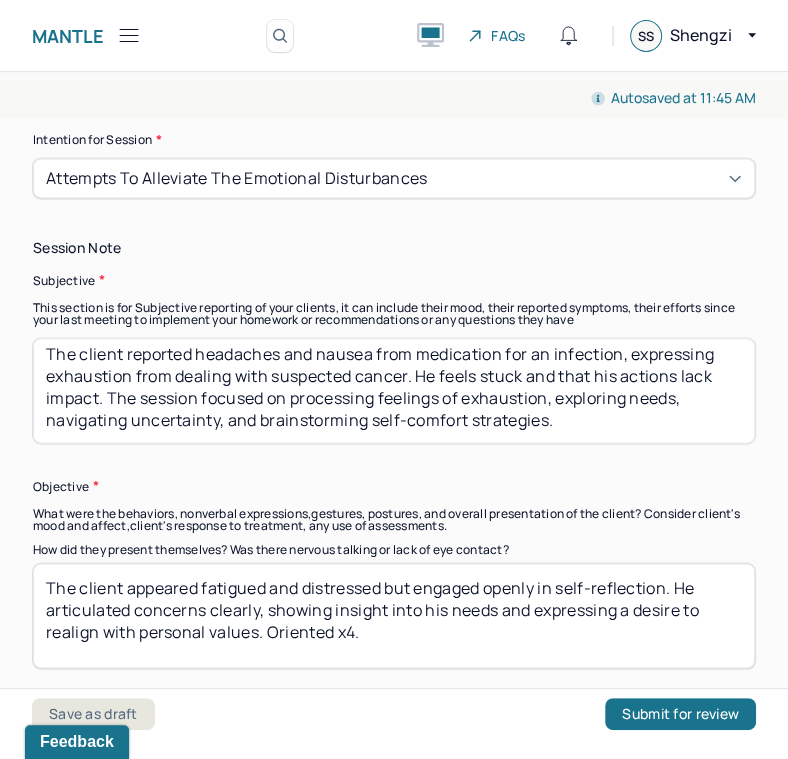 type on "The client reported headaches and nausea from medication for an infection, expressing exhaustion from dealing with suspected cancer. He feels stuck and that his actions lack impact. The session focused on processing feelings of exhaustion, exploring needs, navigating uncertainty, and brainstorming self-comfort strategies." 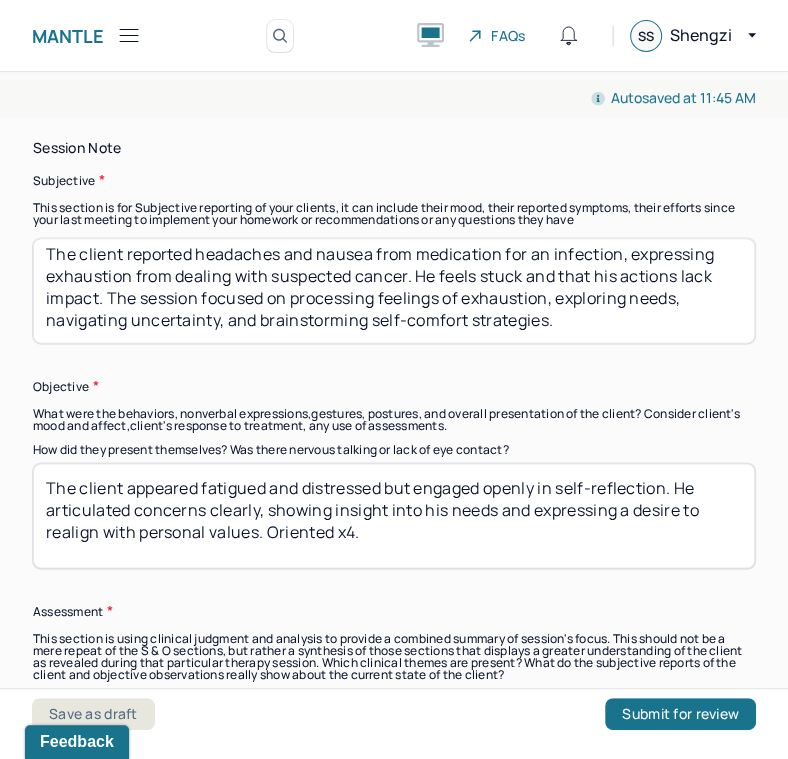 scroll, scrollTop: 1512, scrollLeft: 0, axis: vertical 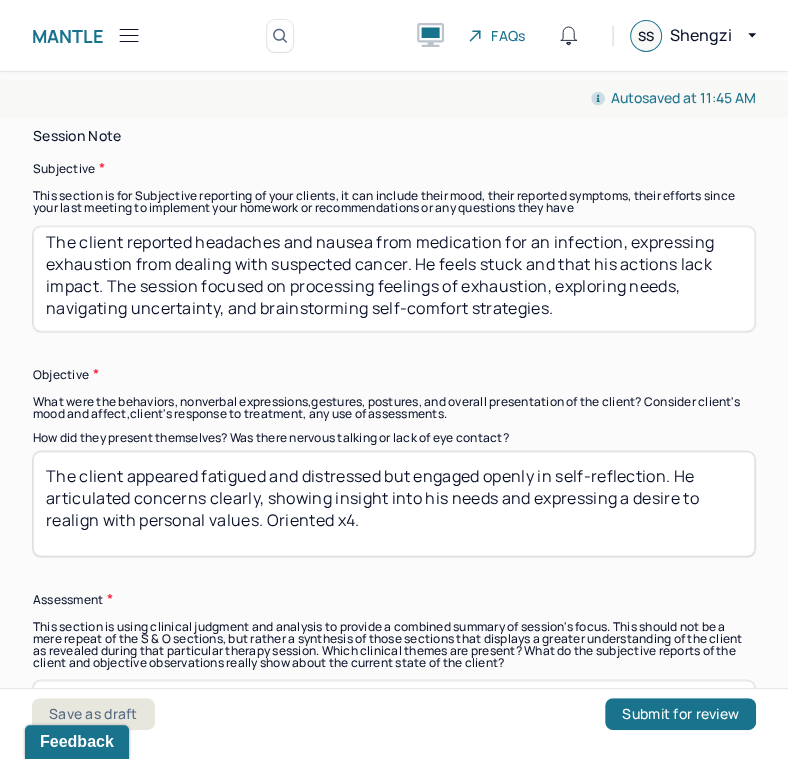click on "The client appeared fatigued and distressed but engaged openly in self-reflection. He articulated concerns clearly, showing insight into his needs and expressing a desire to realign with personal values. Oriented x4." at bounding box center (394, 503) 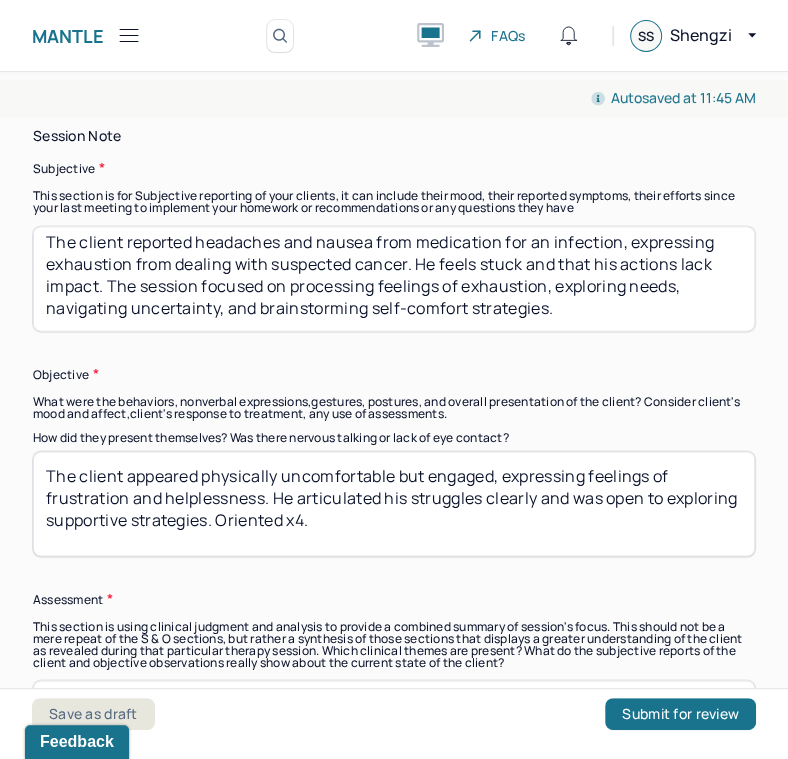scroll, scrollTop: 8, scrollLeft: 0, axis: vertical 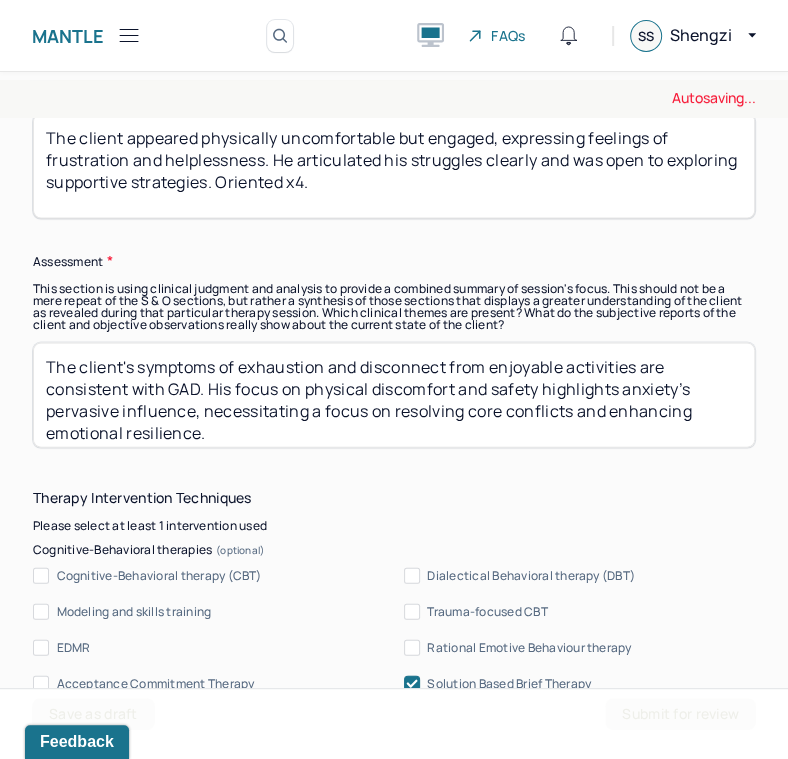 type on "The client appeared physically uncomfortable but engaged, expressing feelings of frustration and helplessness. He articulated his struggles clearly and was open to exploring supportive strategies. Oriented x4." 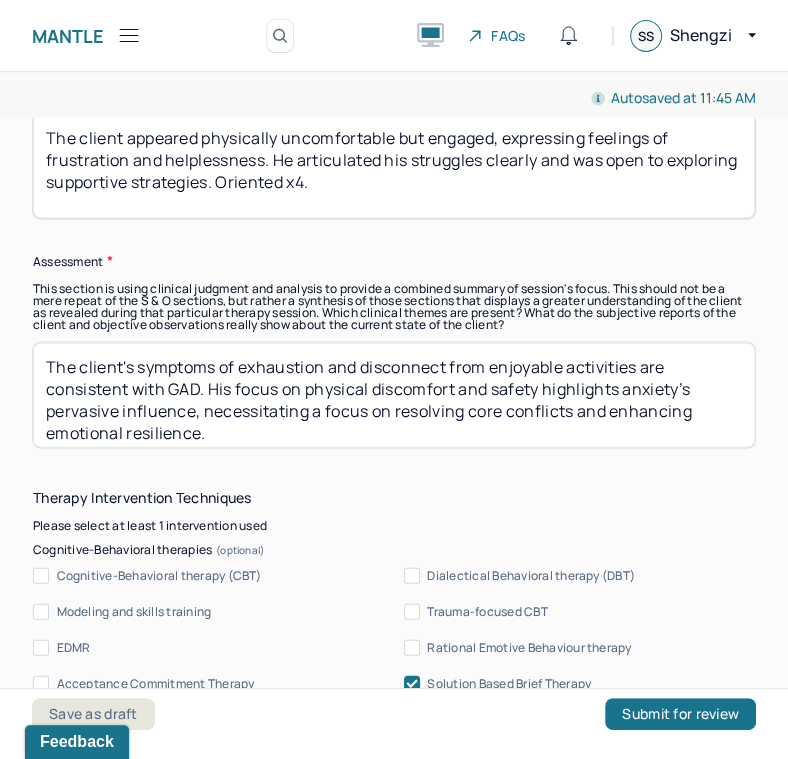 click on "The client's symptoms of exhaustion and disconnect from enjoyable activities are consistent with GAD. His focus on physical discomfort and safety highlights anxiety’s pervasive influence, necessitating a focus on resolving core conflicts and enhancing emotional resilience." at bounding box center [394, 394] 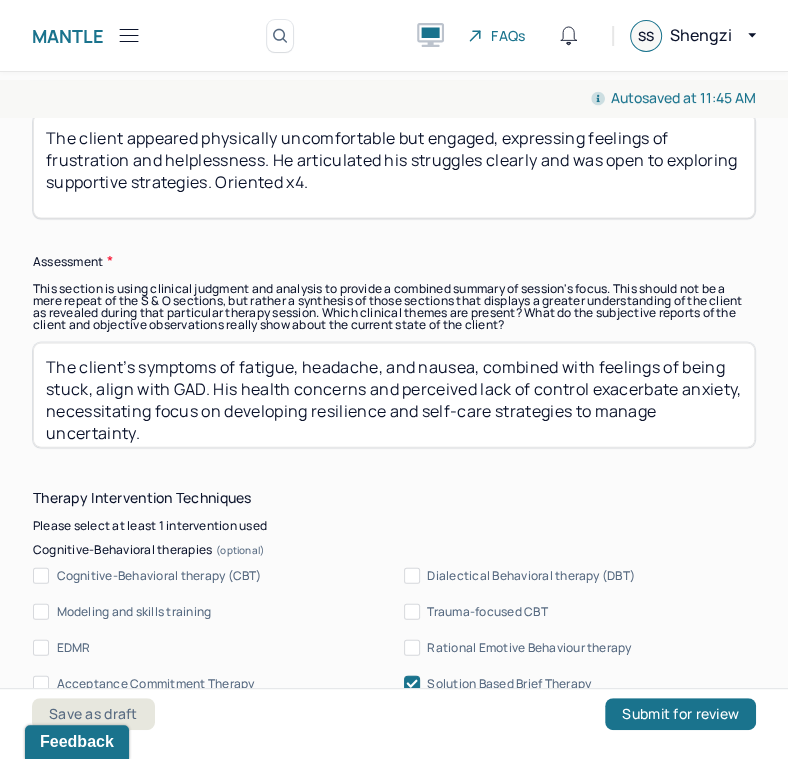 scroll, scrollTop: 31, scrollLeft: 0, axis: vertical 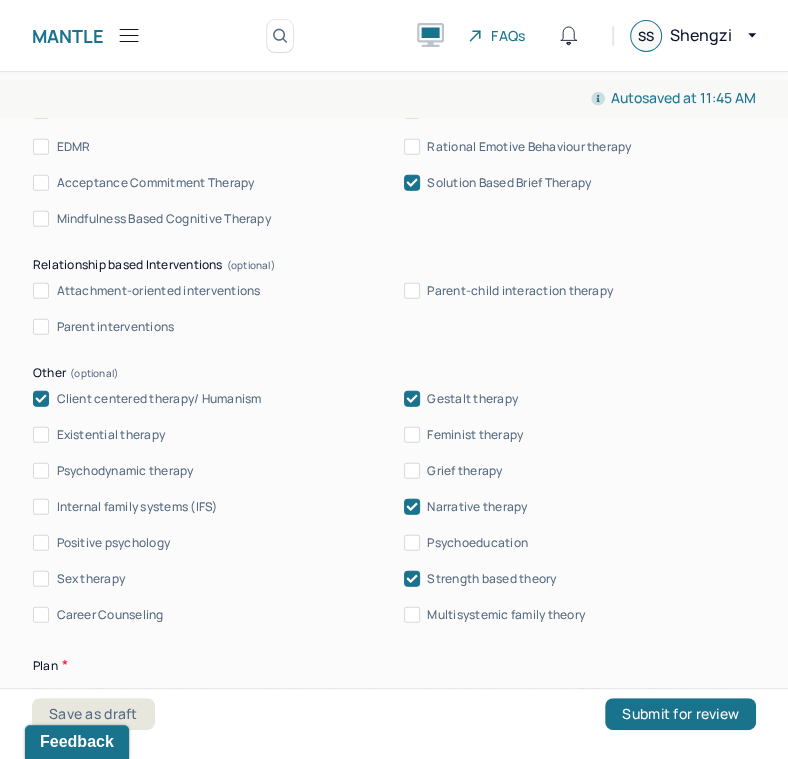 type on "The client’s symptoms of fatigue, headache, and nausea, combined with feelings of being stuck, align with GAD. His health concerns and perceived lack of control exacerbate anxiety, necessitating focus on developing resilience and self-care strategies to manage uncertainty." 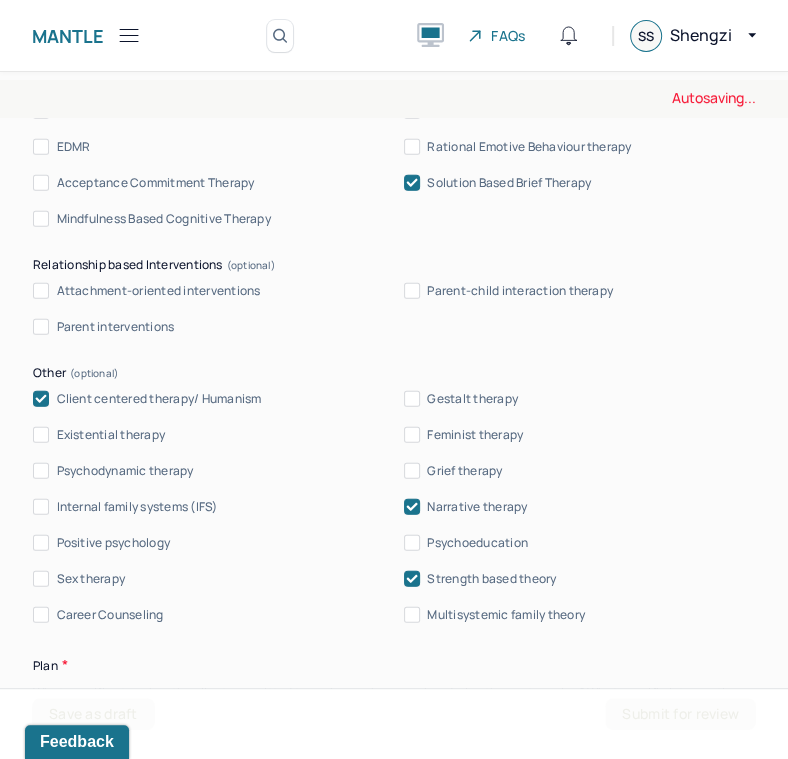 click on "Gestalt therapy" at bounding box center [412, 399] 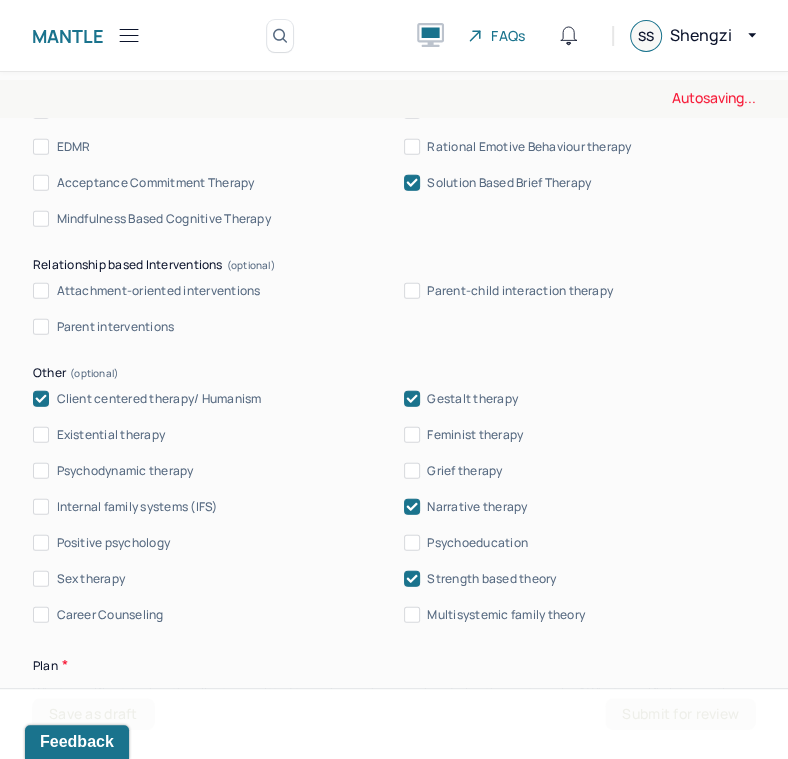 click 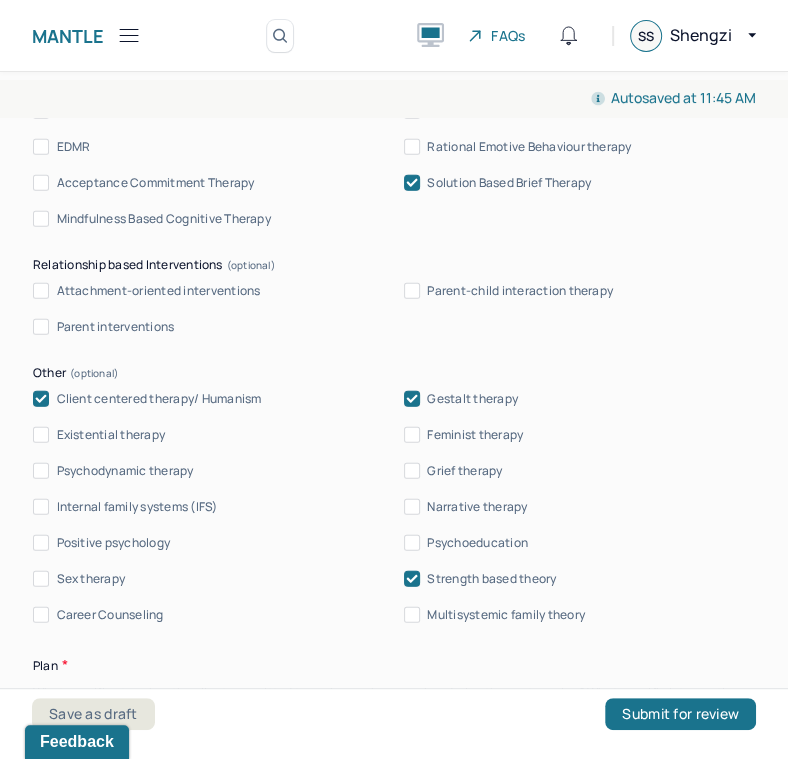 click 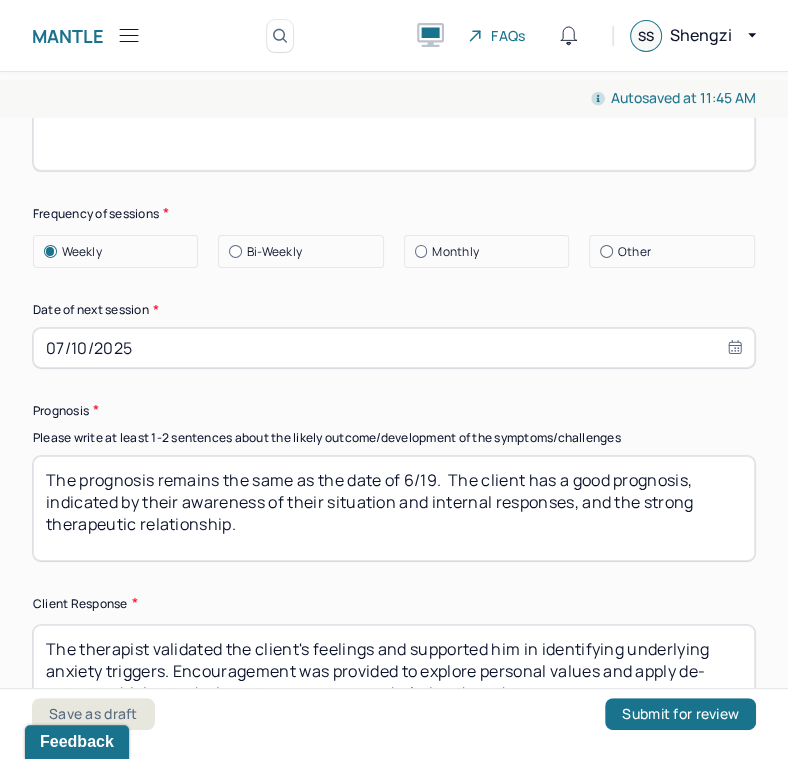 scroll, scrollTop: 3030, scrollLeft: 0, axis: vertical 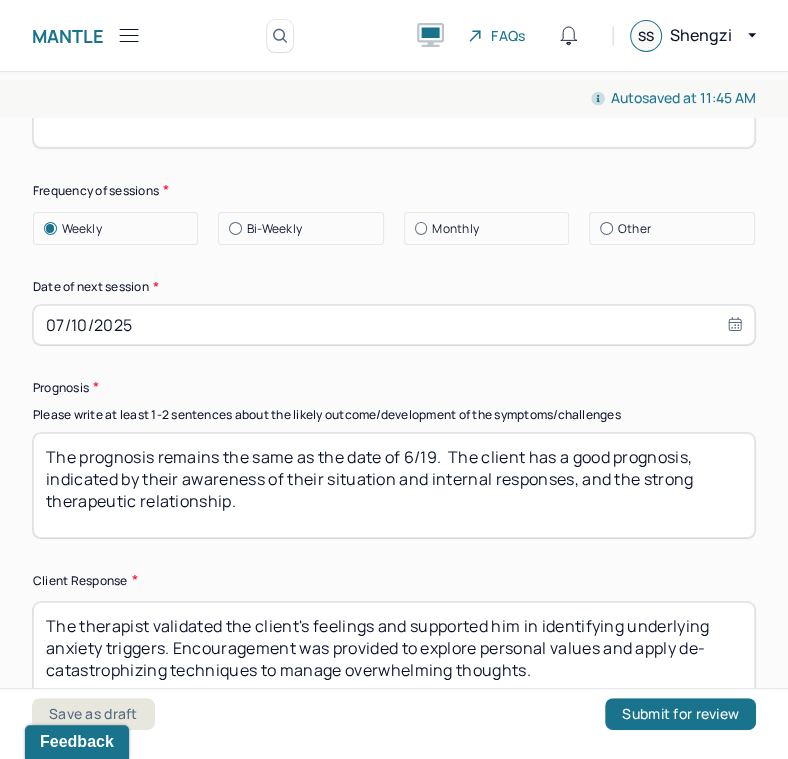 click on "07/10/2025" at bounding box center [394, 325] 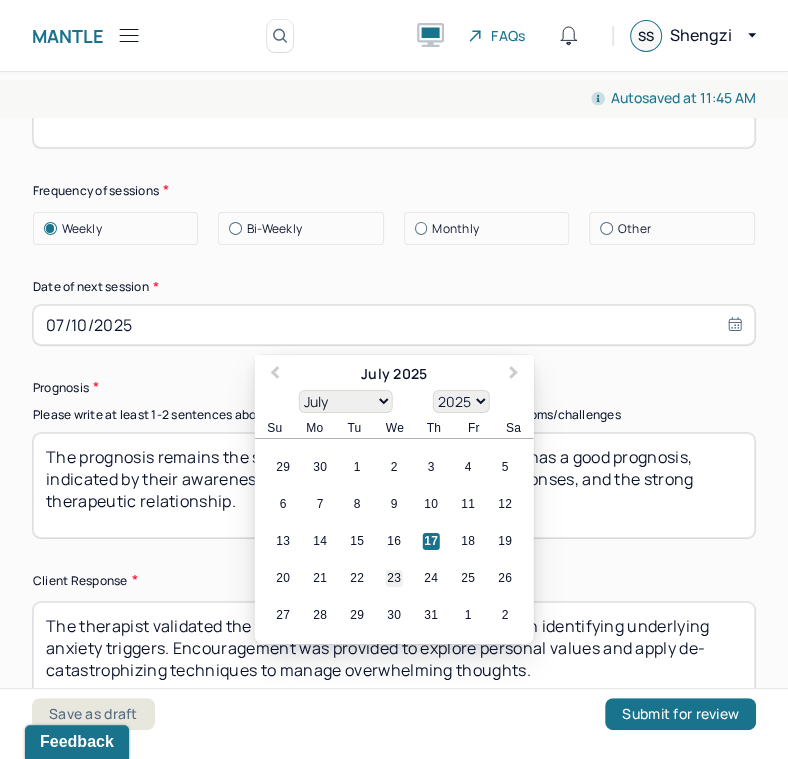 click on "23" at bounding box center [394, 579] 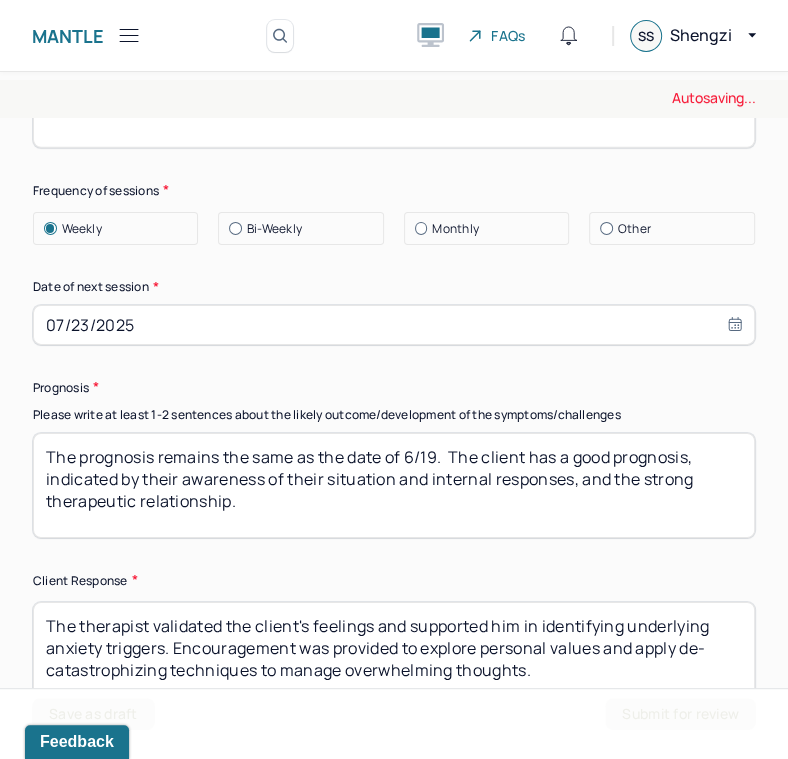 click on "07/23/2025" at bounding box center [394, 325] 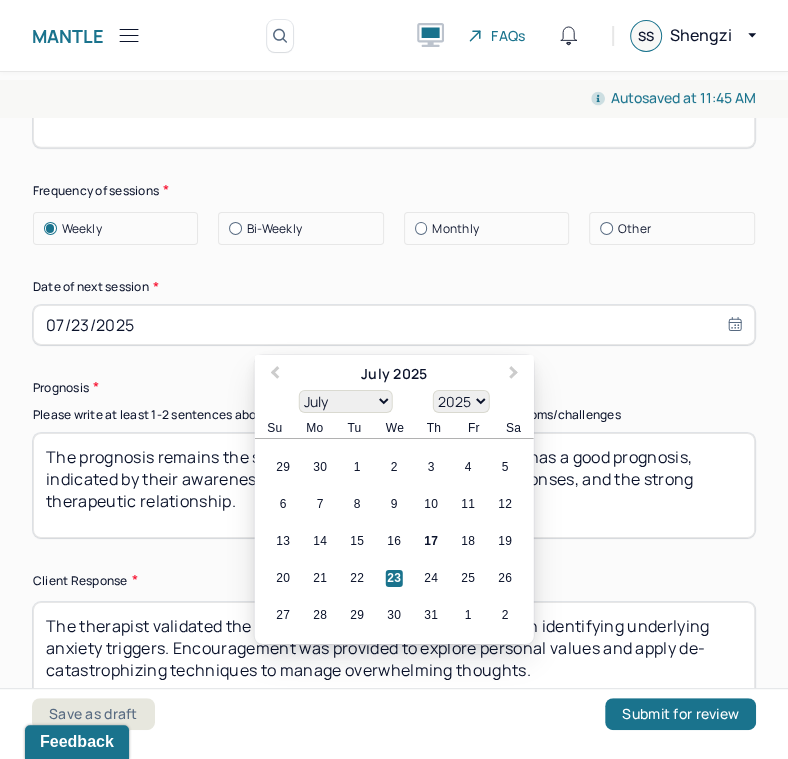 click on "Date of next session *" at bounding box center [394, 287] 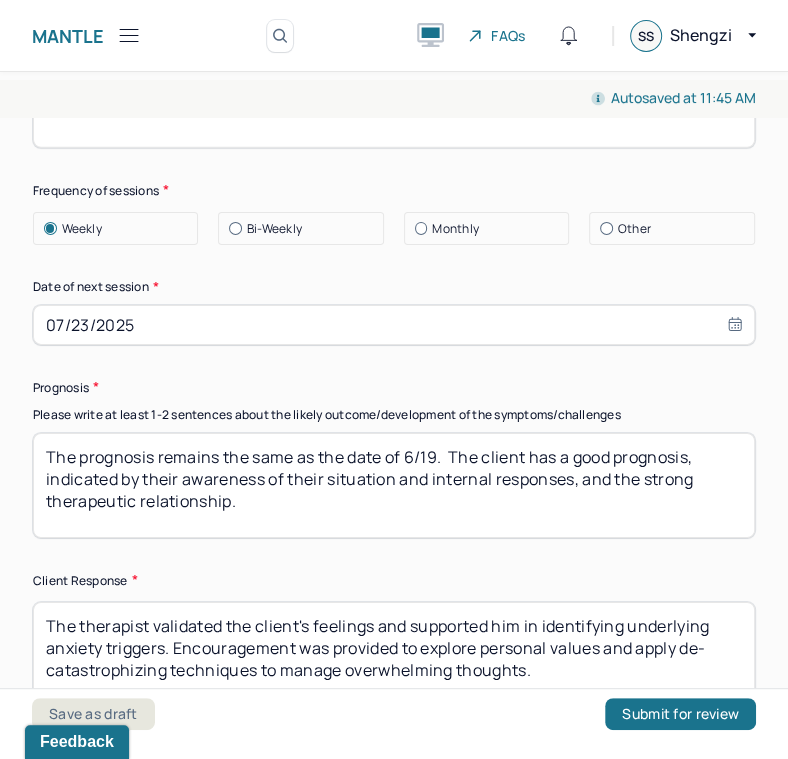 click on "The prognosis remains the same as the date of 6/19.  The client has a good prognosis, indicated by their awareness of their situation and internal responses, and the strong therapeutic relationship." at bounding box center [394, 485] 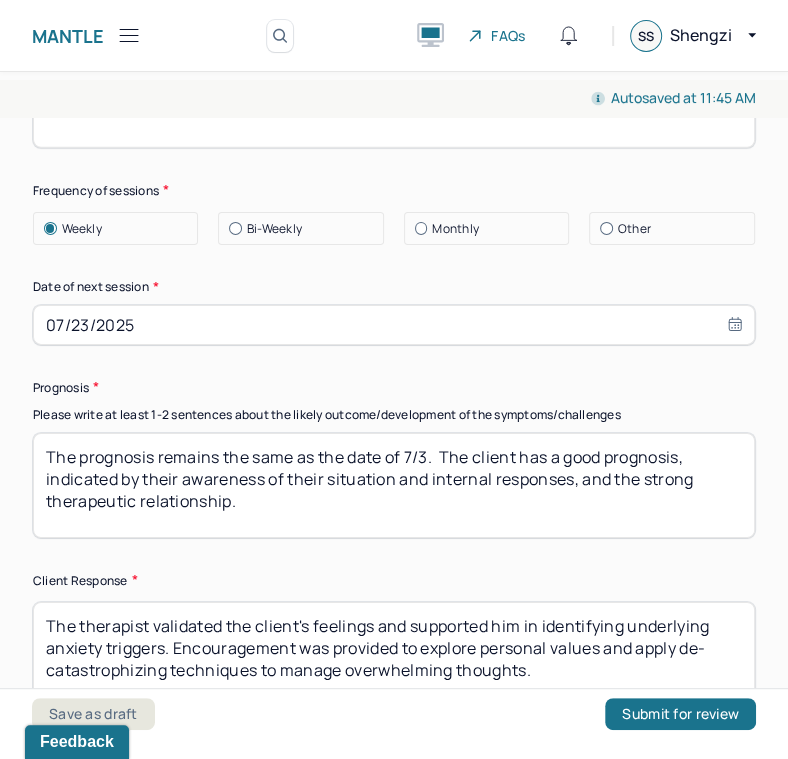 scroll, scrollTop: 8, scrollLeft: 0, axis: vertical 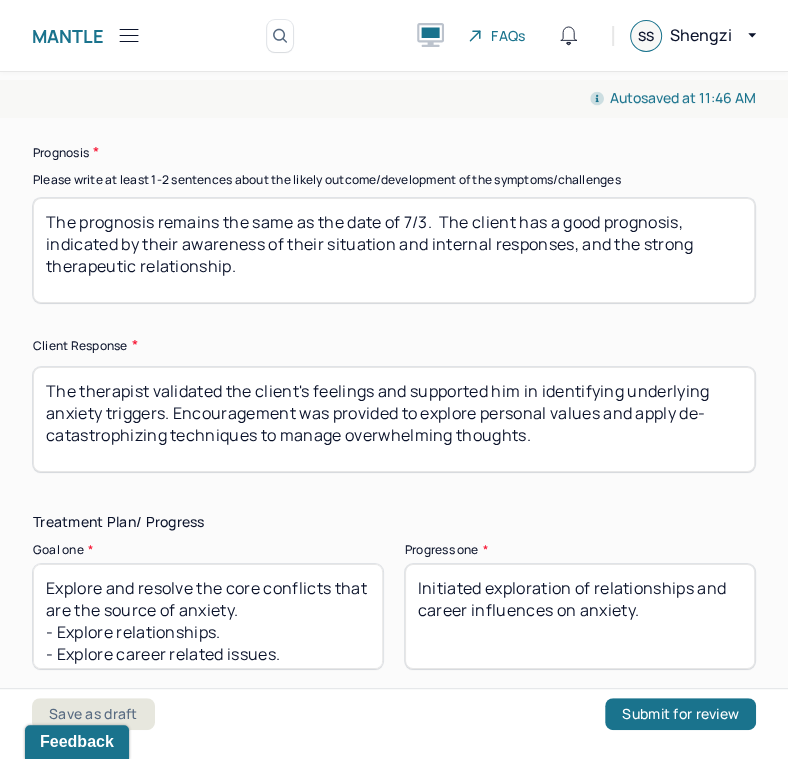 type on "The prognosis remains the same as the date of 7/3.  The client has a good prognosis, indicated by their awareness of their situation and internal responses, and the strong therapeutic relationship." 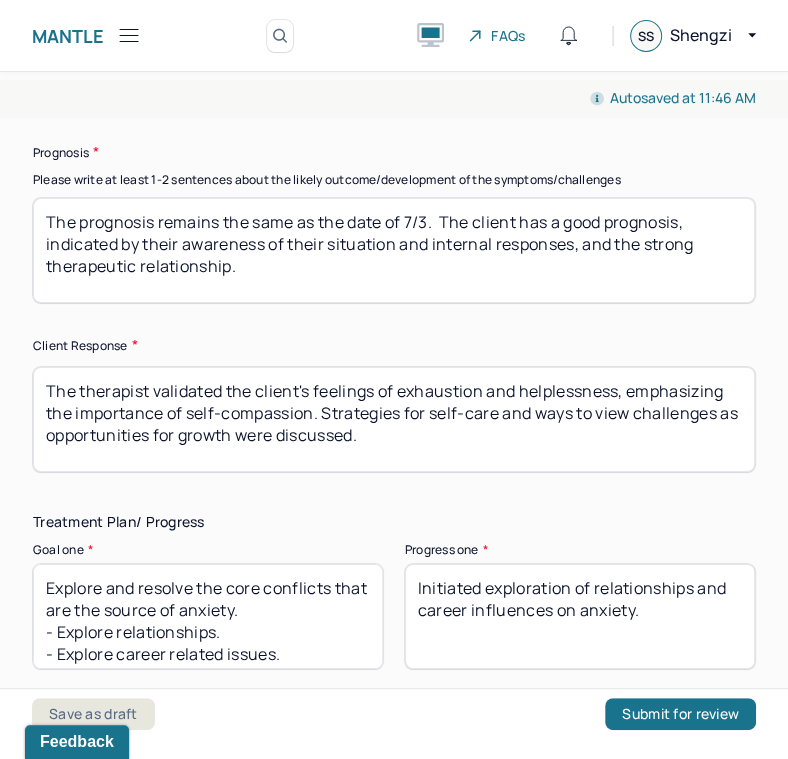 scroll, scrollTop: 8, scrollLeft: 0, axis: vertical 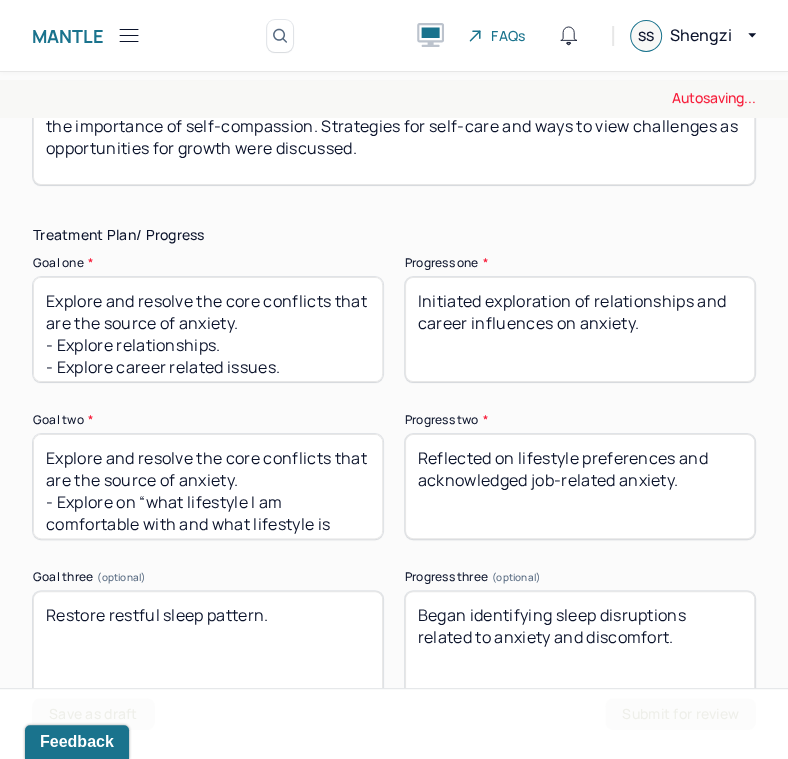 type on "The therapist validated the client's feelings of exhaustion and helplessness, emphasizing the importance of self-compassion. Strategies for self-care and ways to view challenges as opportunities for growth were discussed." 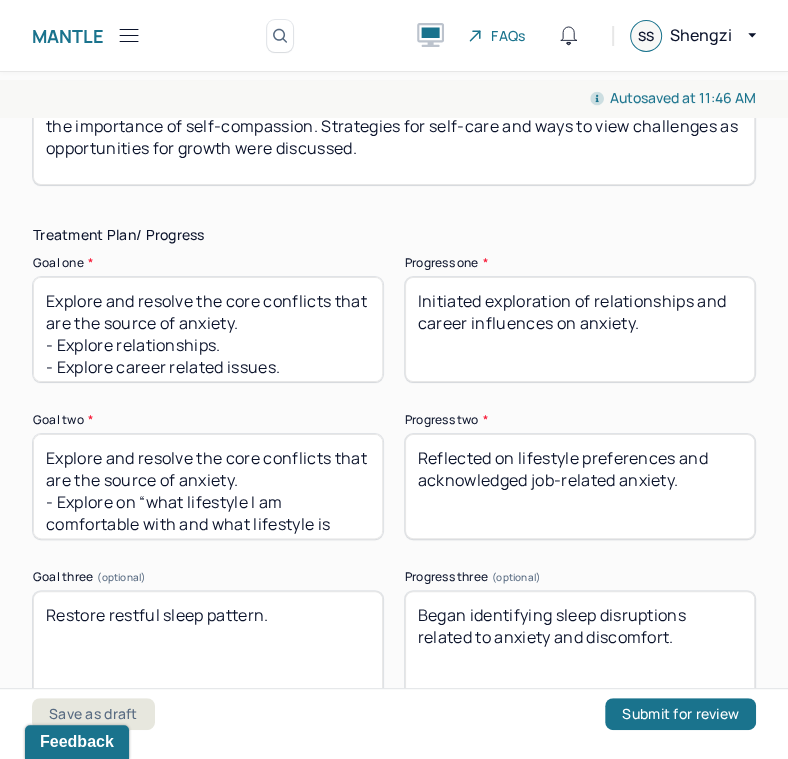 click on "Initiated exploration of relationships and career influences on anxiety." at bounding box center [580, 329] 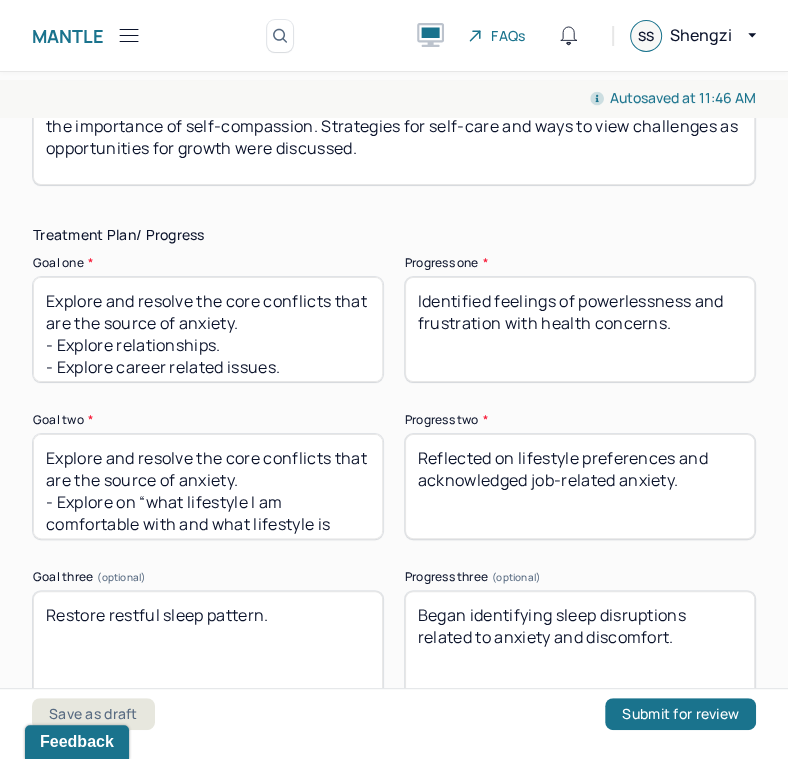 type on "Identified feelings of powerlessness and frustration with health concerns." 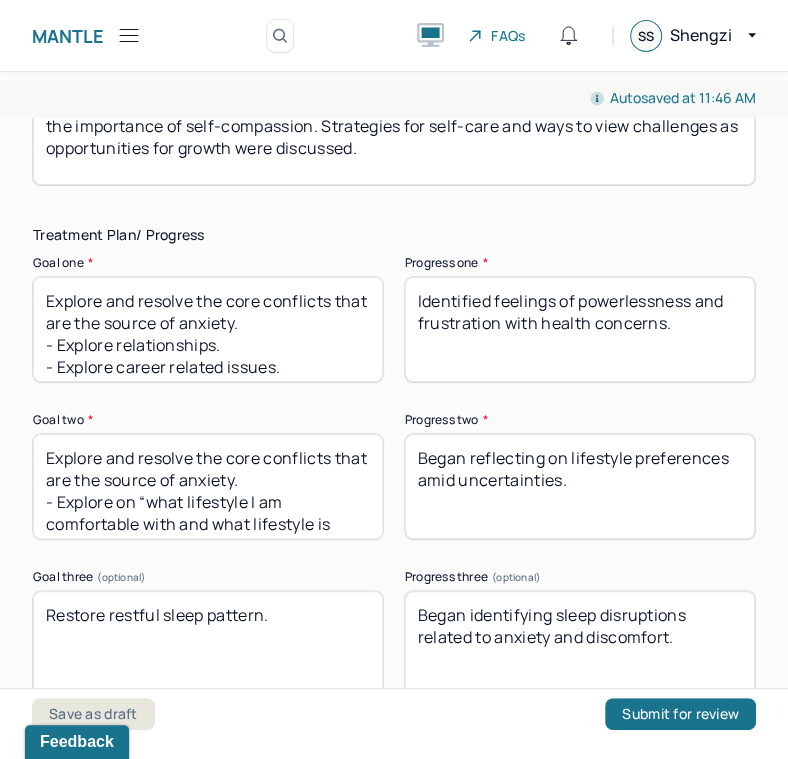 type on "Began reflecting on lifestyle preferences amid uncertainties." 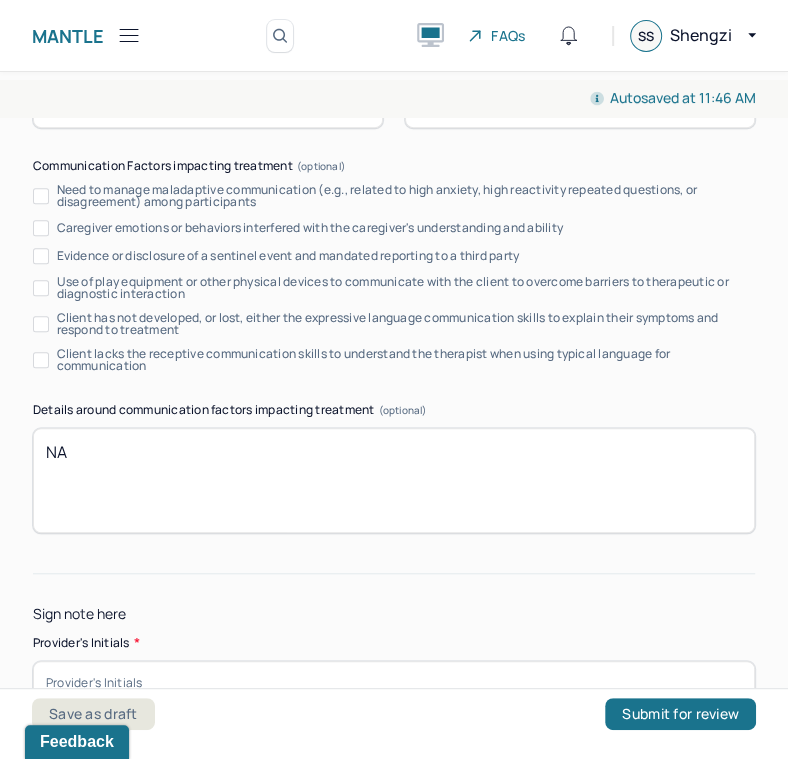 scroll, scrollTop: 4174, scrollLeft: 0, axis: vertical 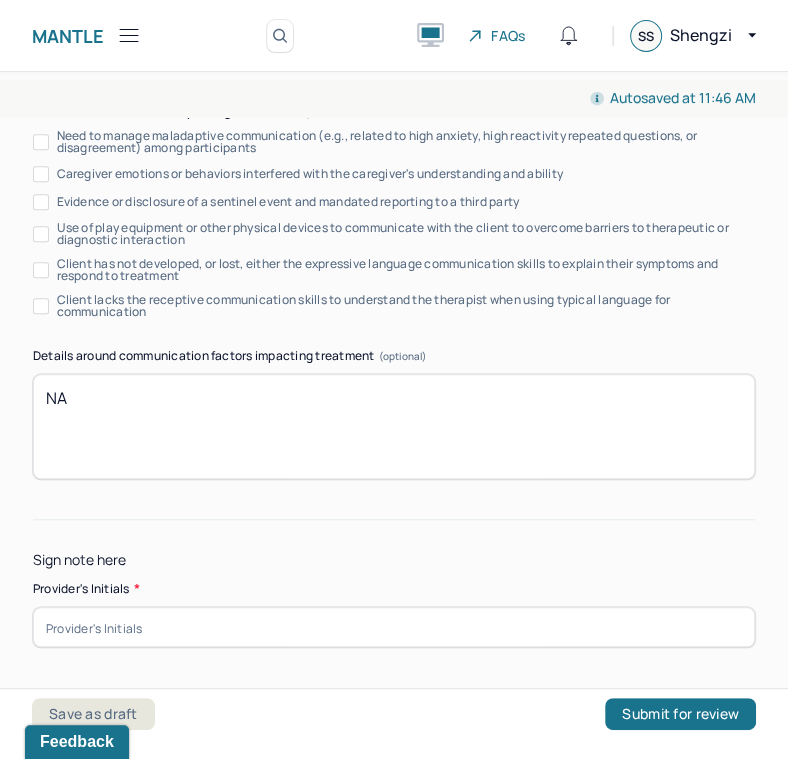 type on "Acknowledged sleep disruptions and impact on health." 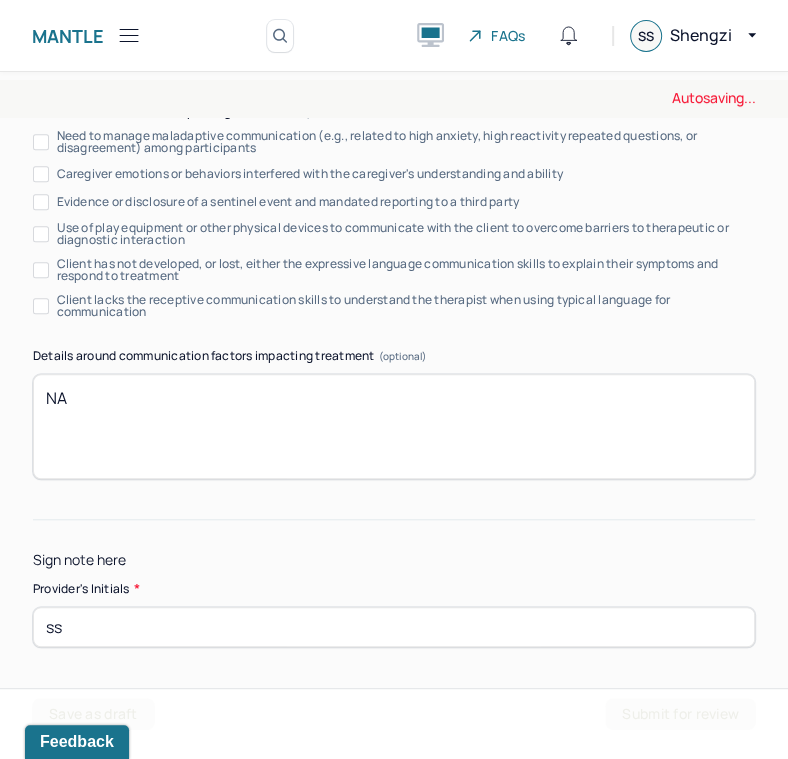 scroll, scrollTop: 4221, scrollLeft: 0, axis: vertical 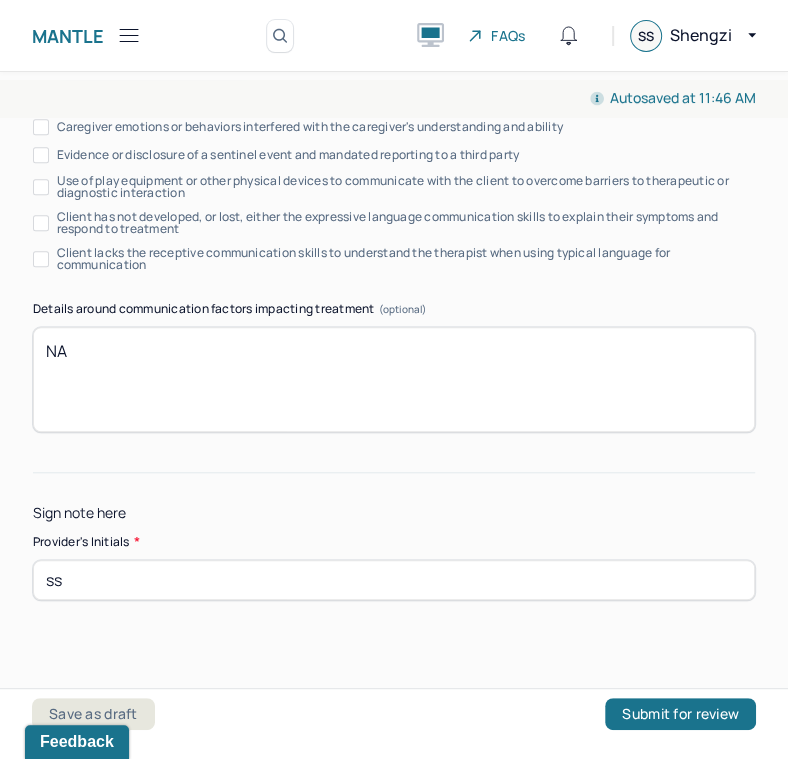 type on "s" 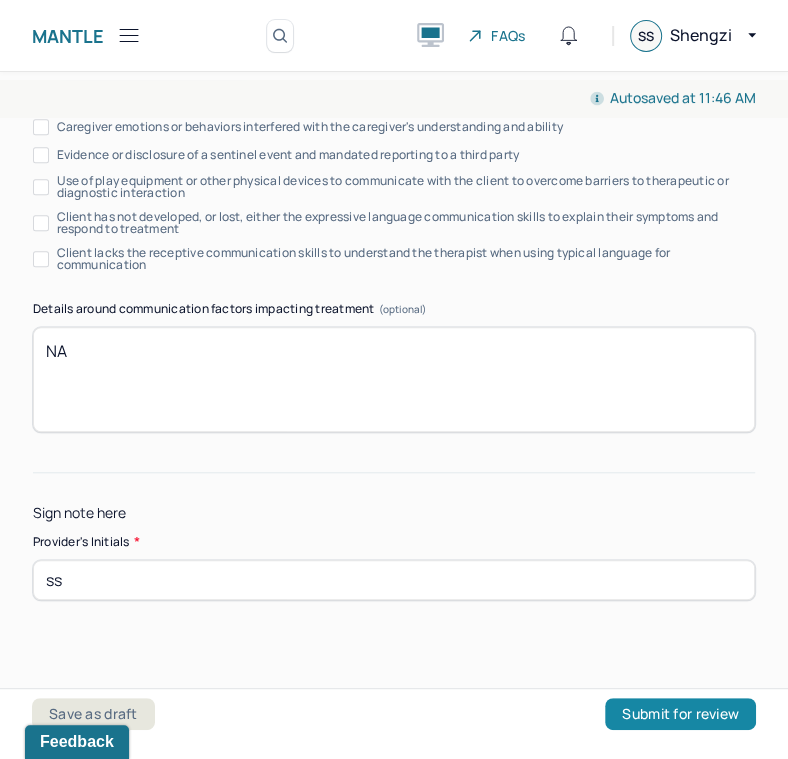 type on "ss" 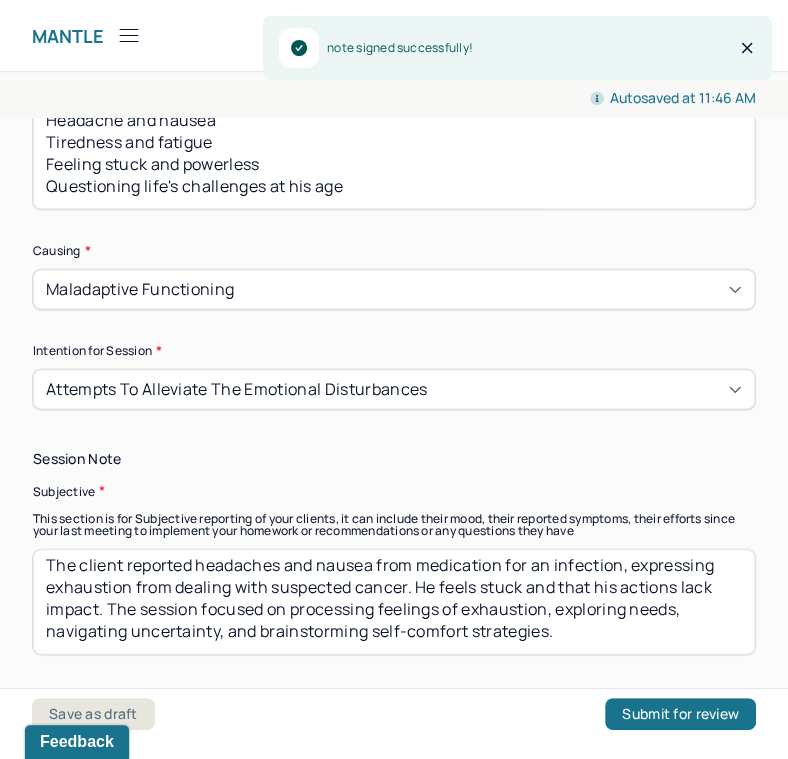 scroll, scrollTop: 343, scrollLeft: 0, axis: vertical 